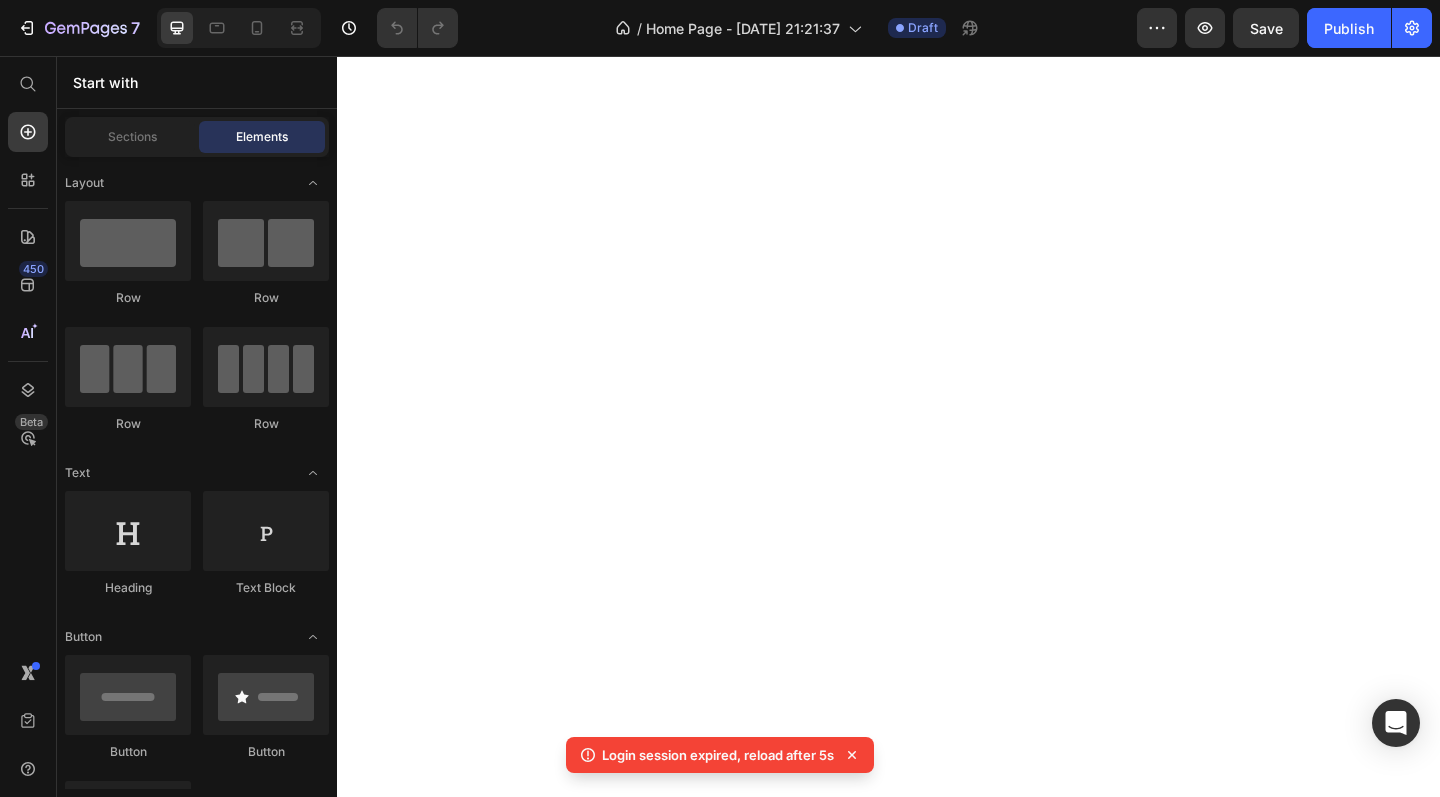 scroll, scrollTop: 0, scrollLeft: 0, axis: both 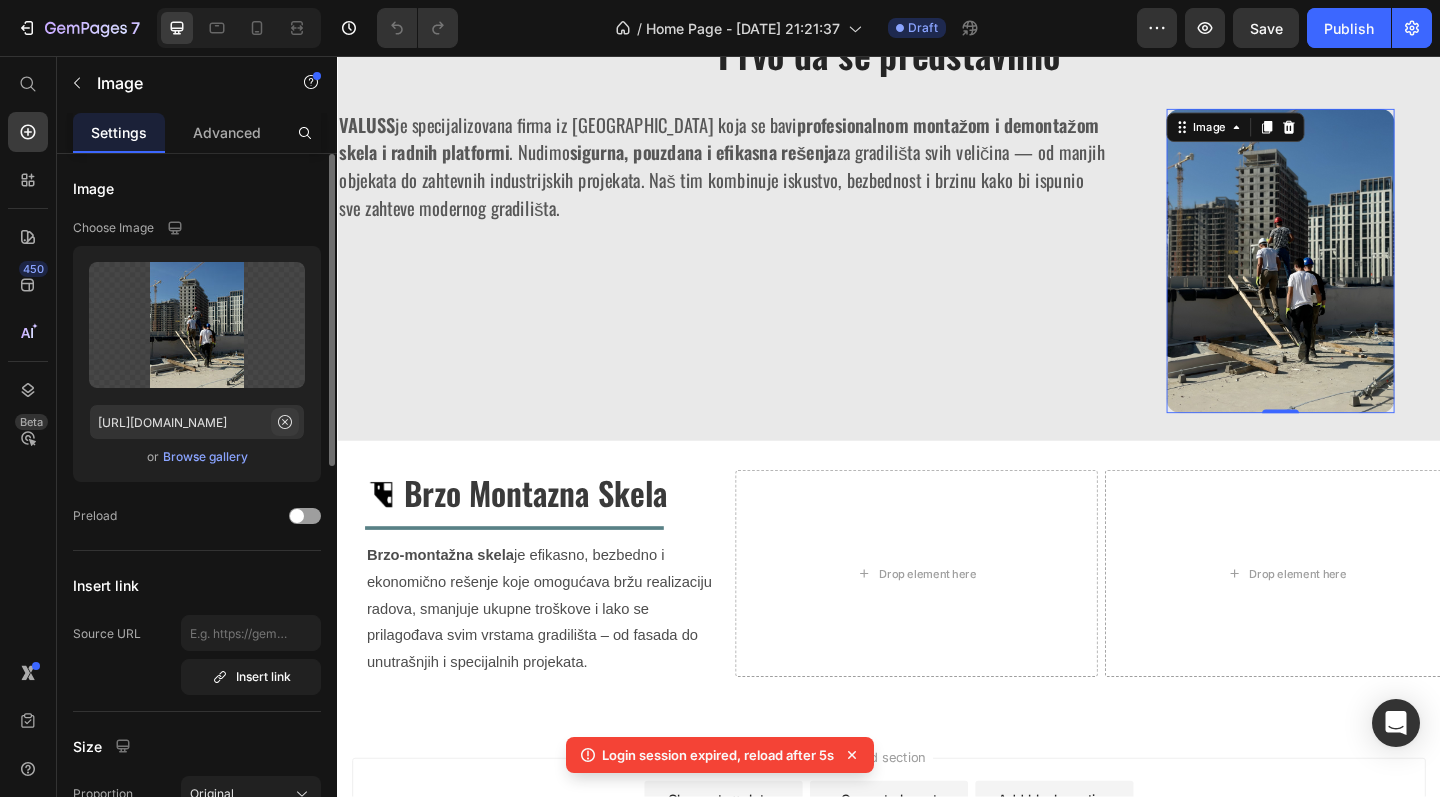 click 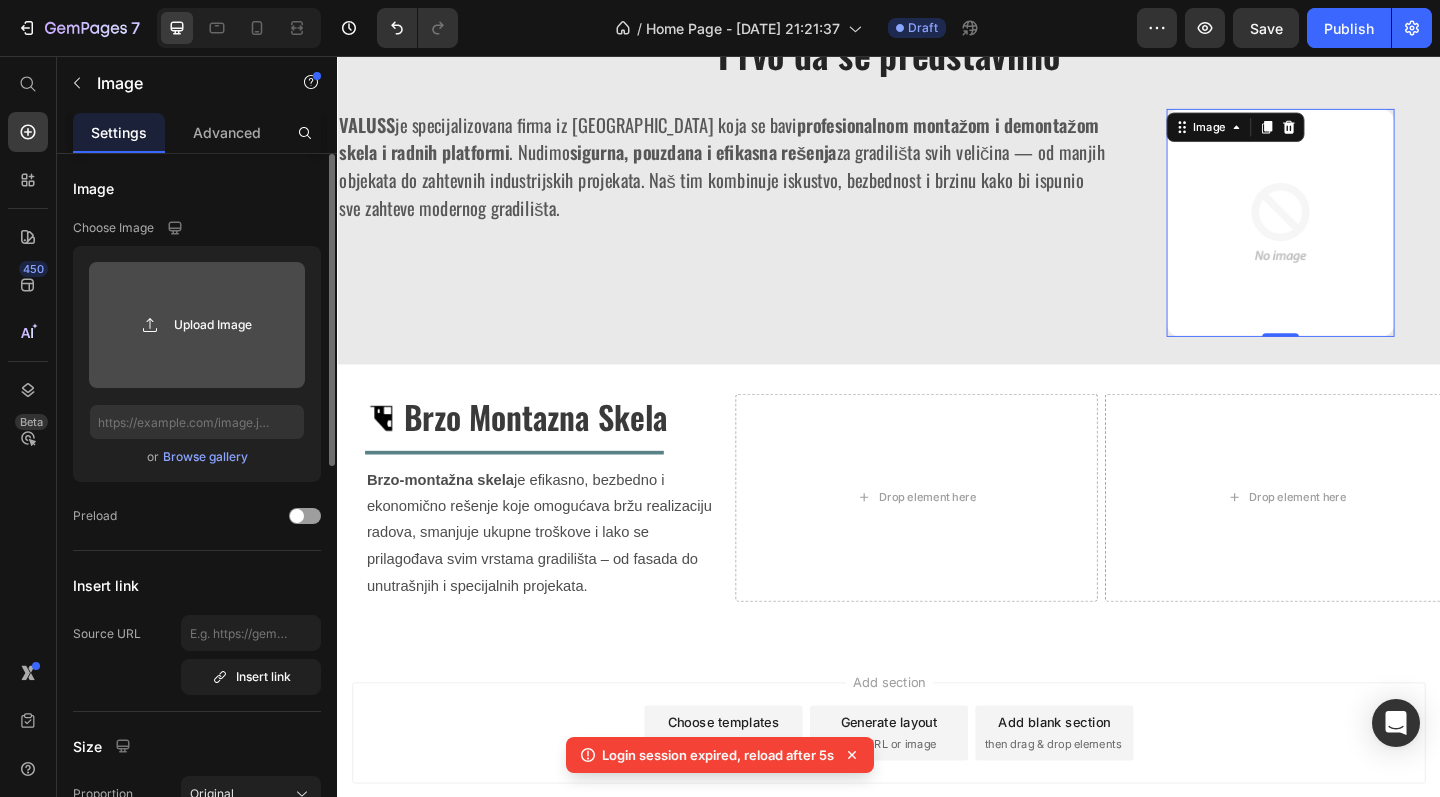 click 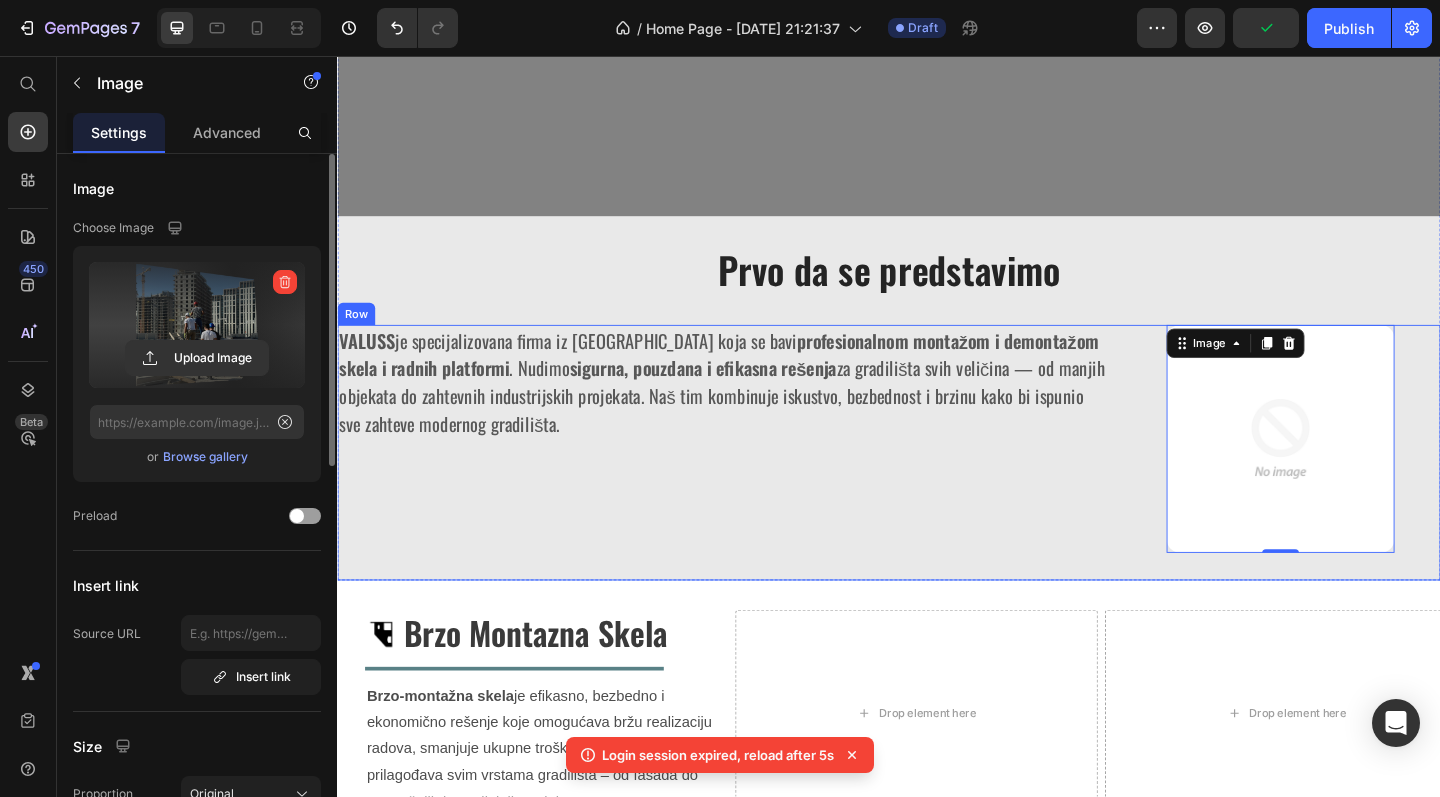 type on "[URL][DOMAIN_NAME]" 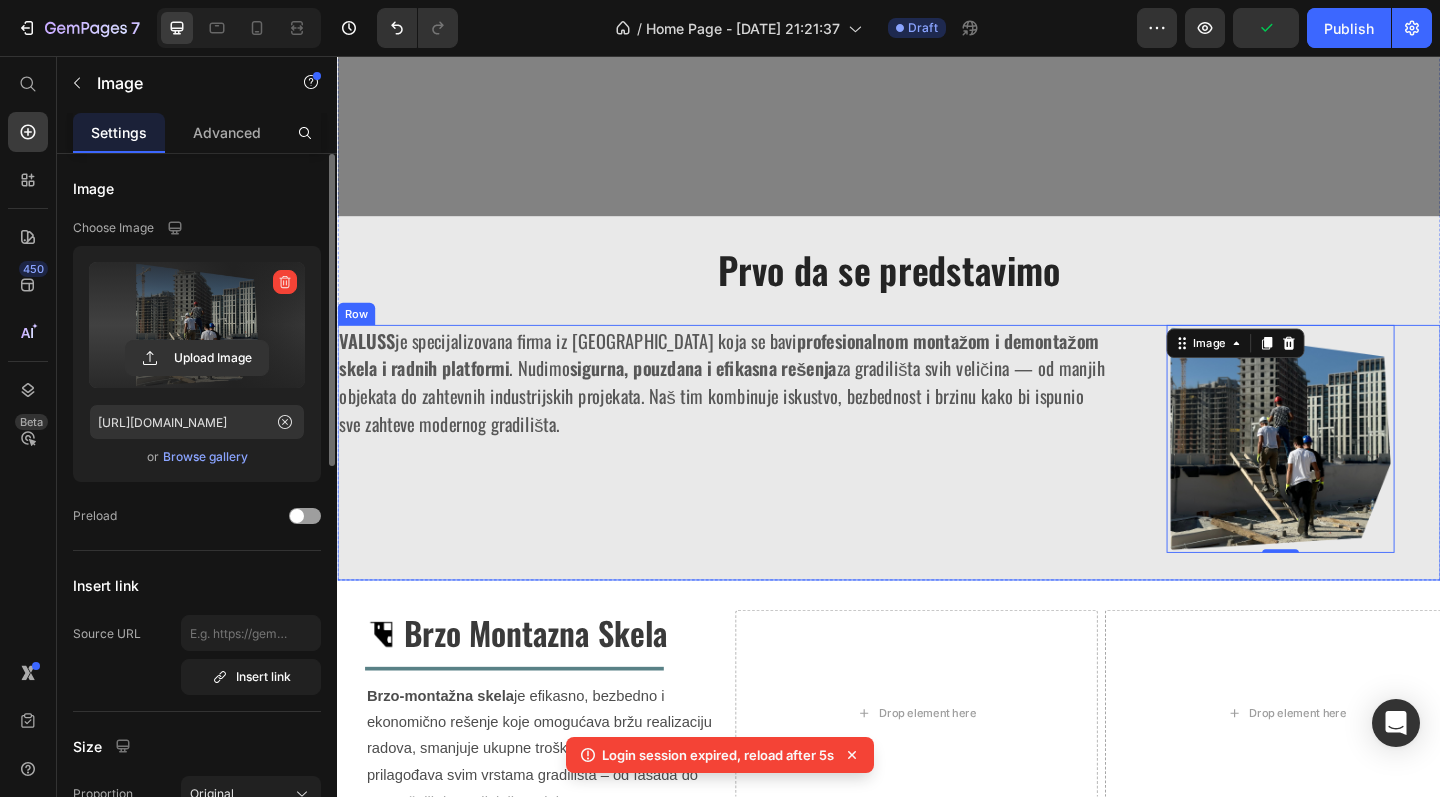 scroll, scrollTop: 590, scrollLeft: 0, axis: vertical 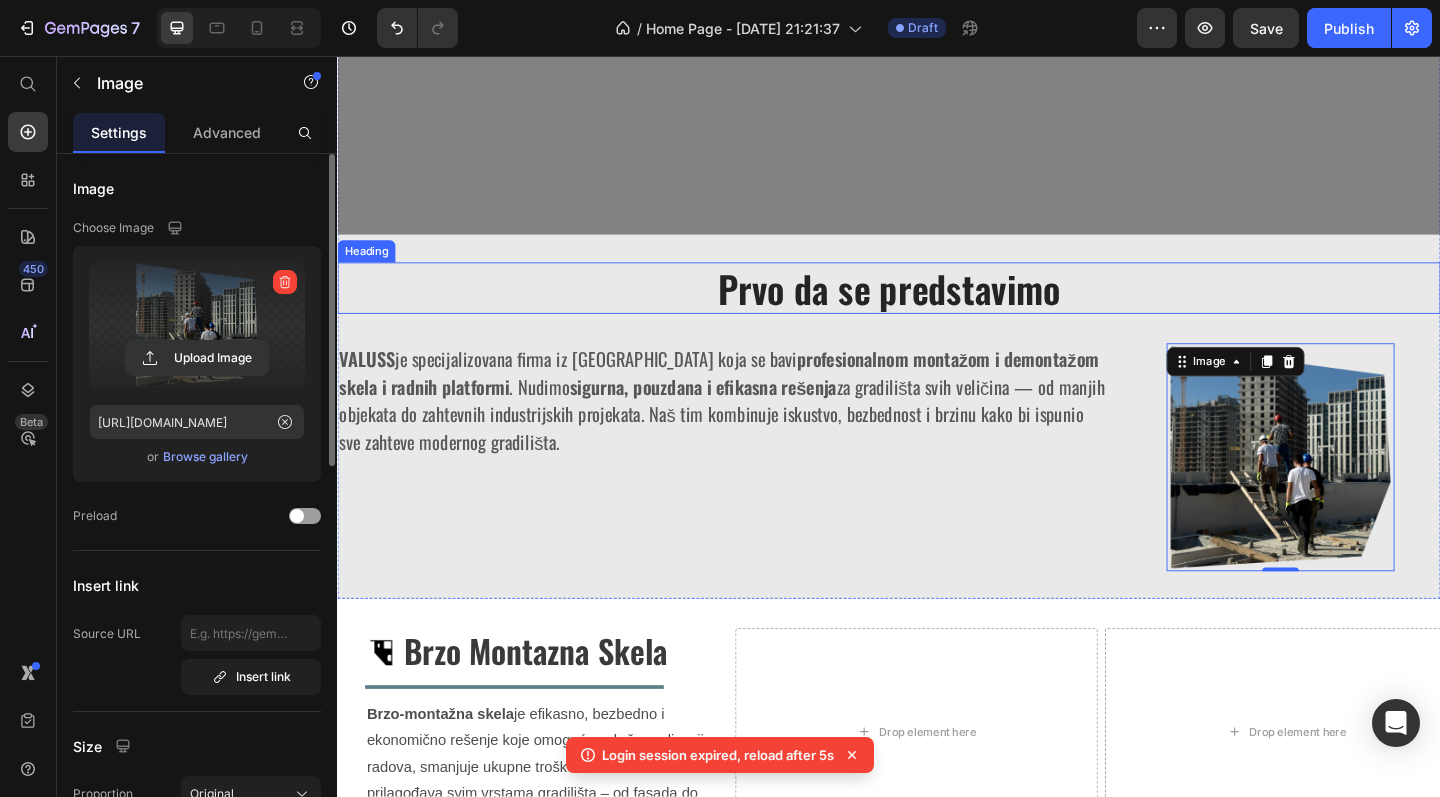 click on "Prvo da se predstavimo" at bounding box center (937, 309) 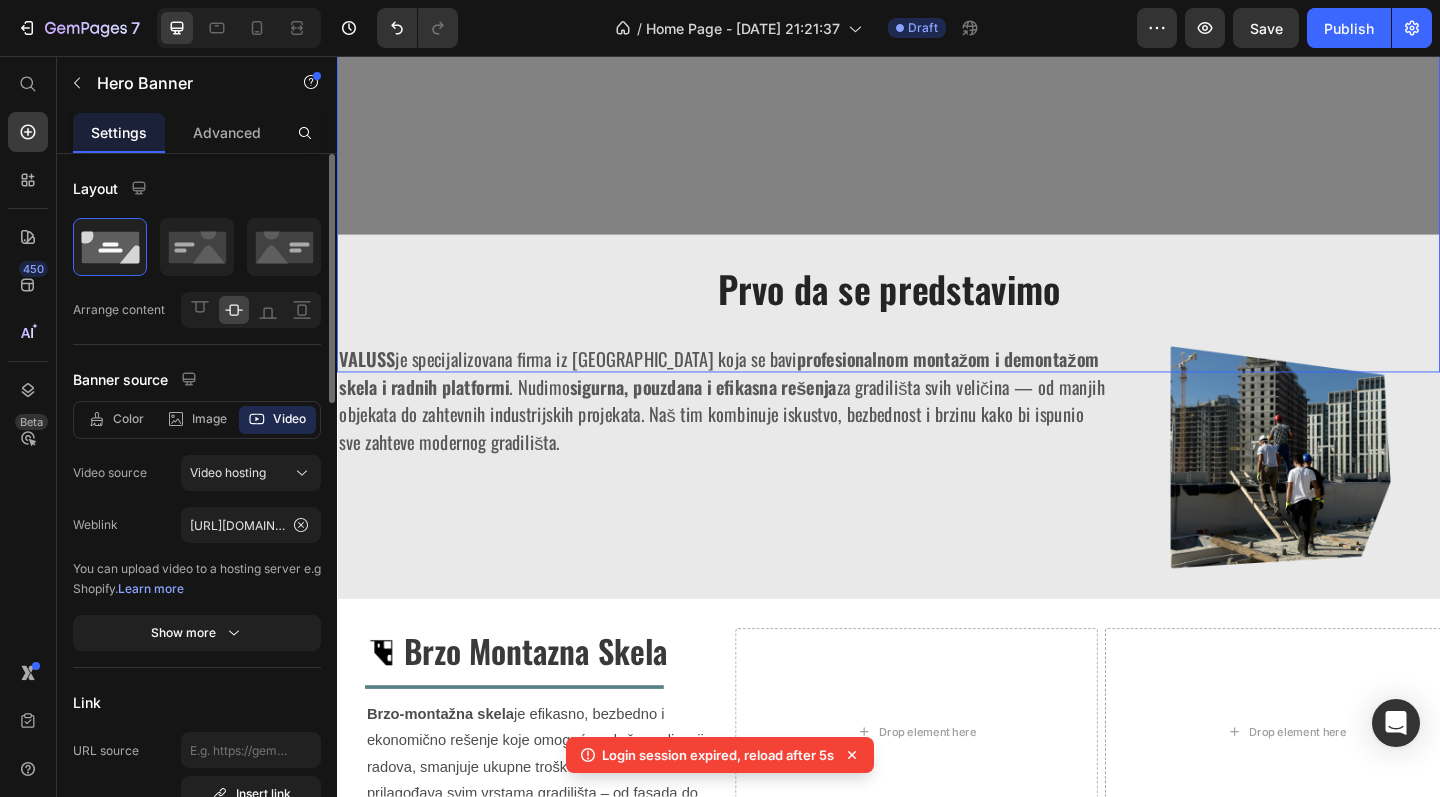 click at bounding box center [937, -77] 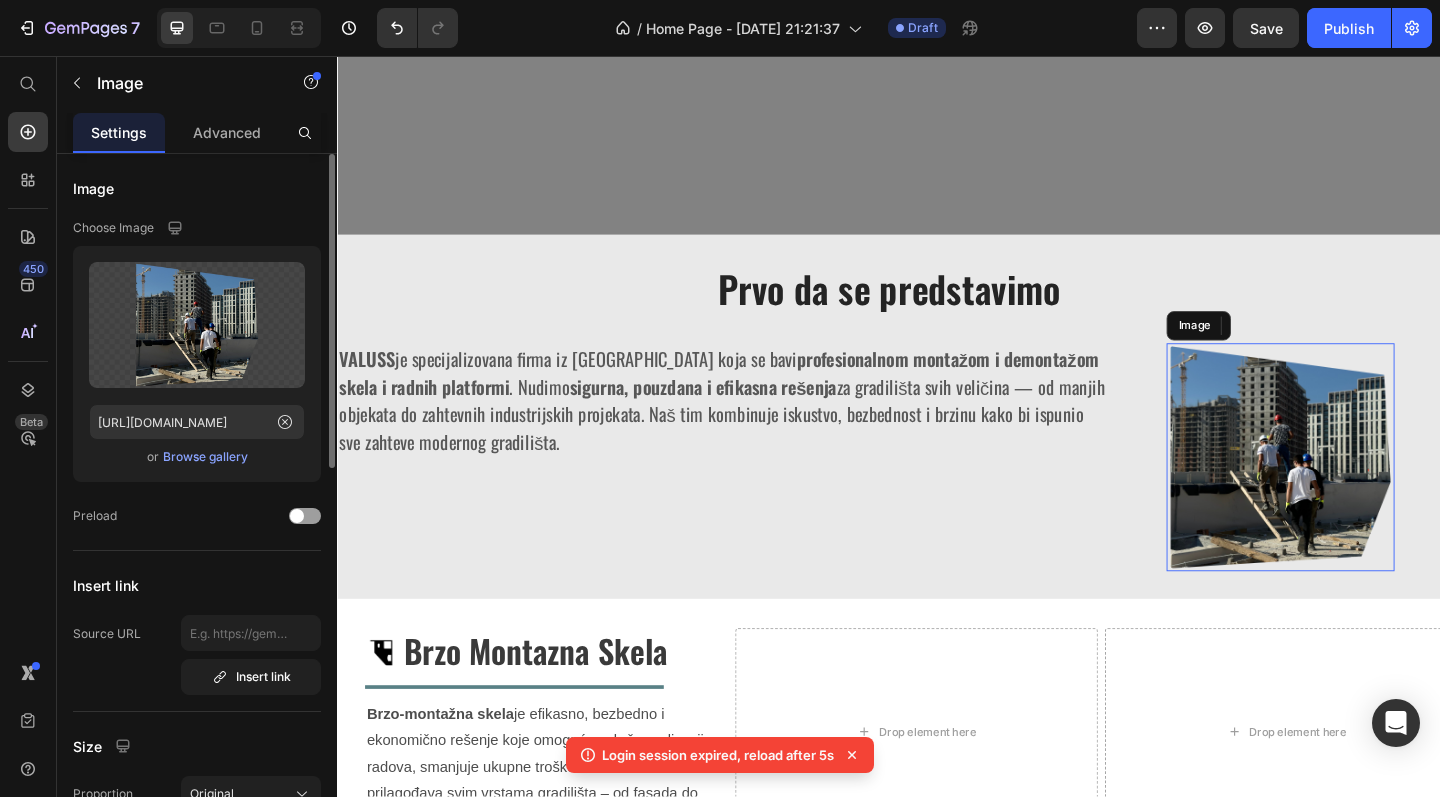 click at bounding box center [1363, 493] 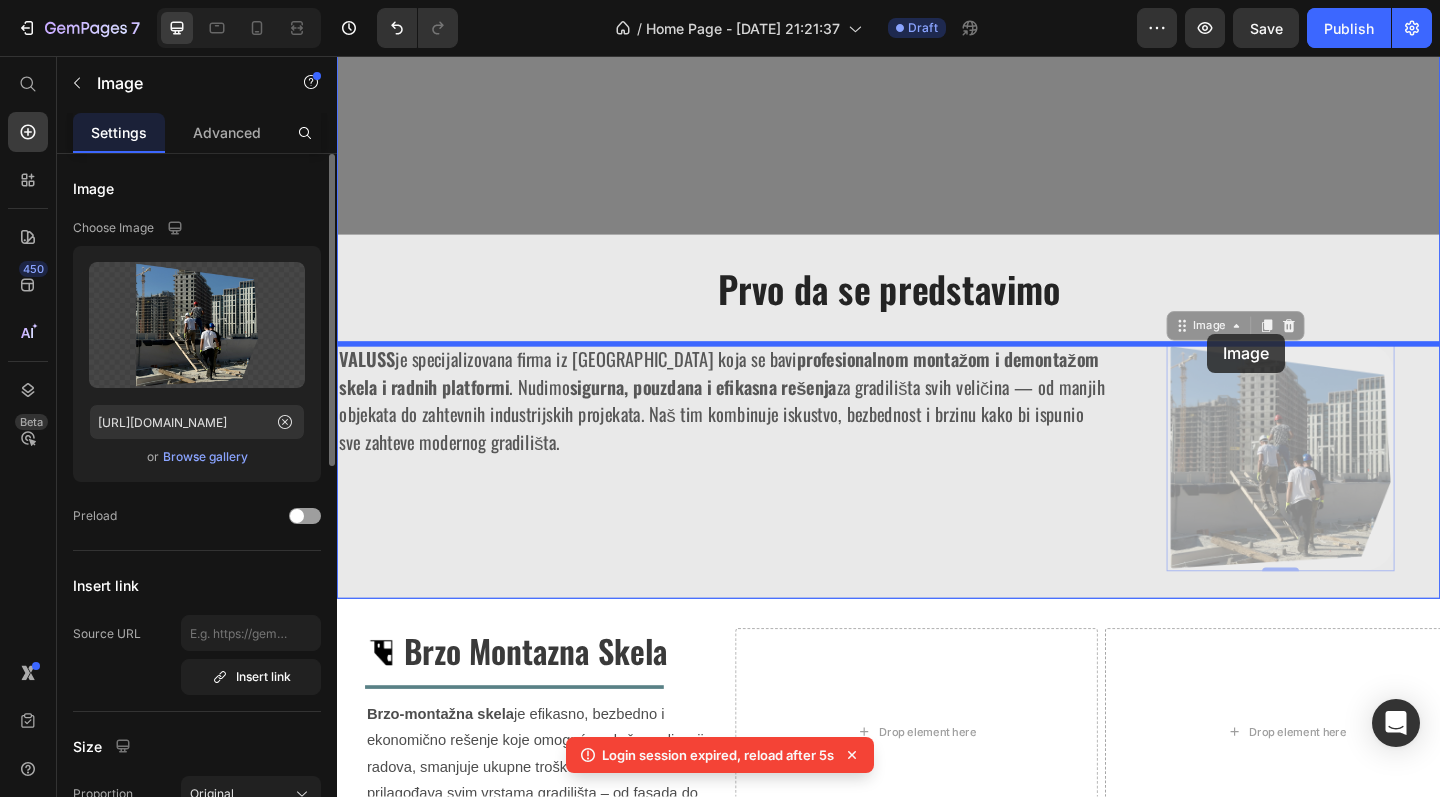 drag, startPoint x: 1292, startPoint y: 469, endPoint x: 1284, endPoint y: 358, distance: 111.28792 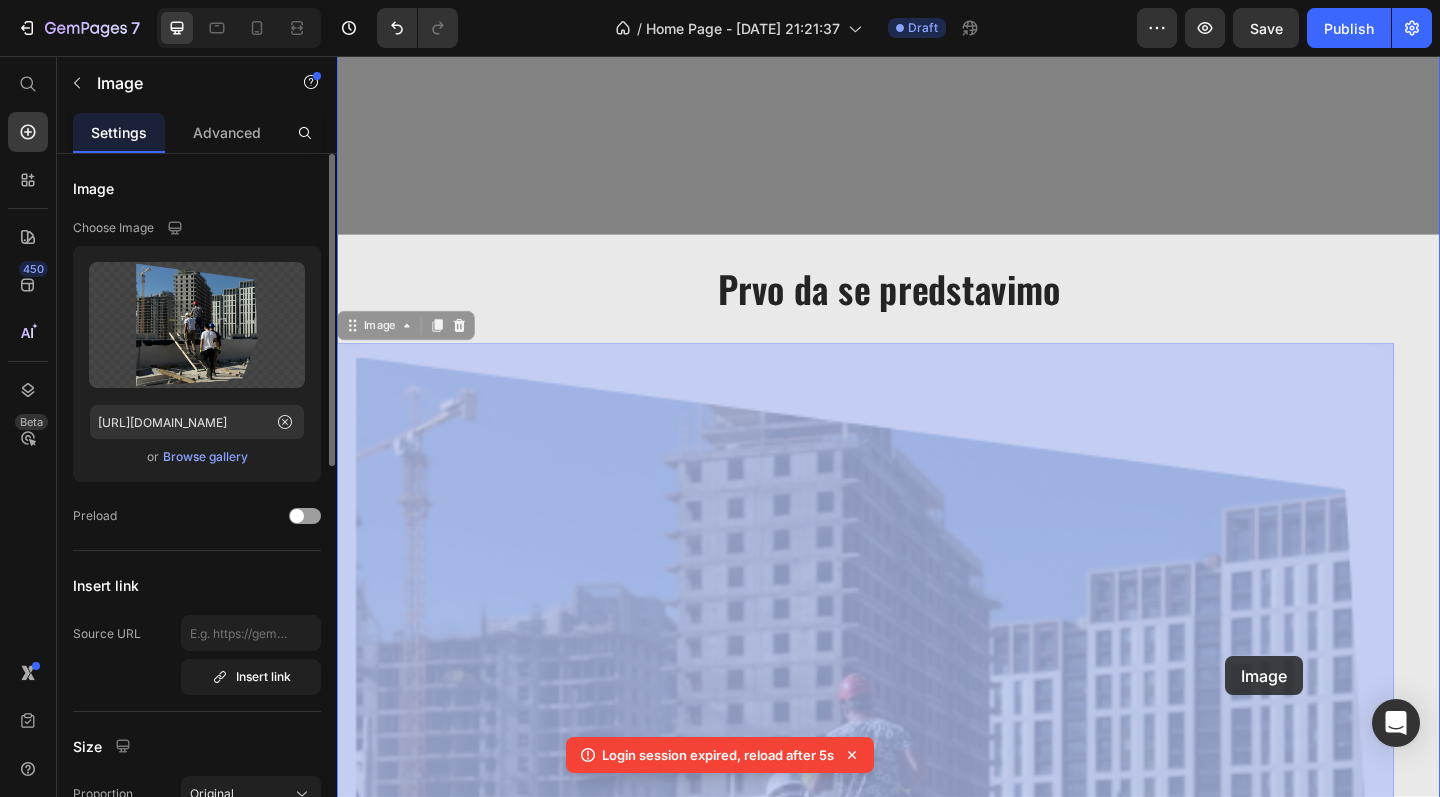drag, startPoint x: 824, startPoint y: 561, endPoint x: 1303, endPoint y: 709, distance: 501.3432 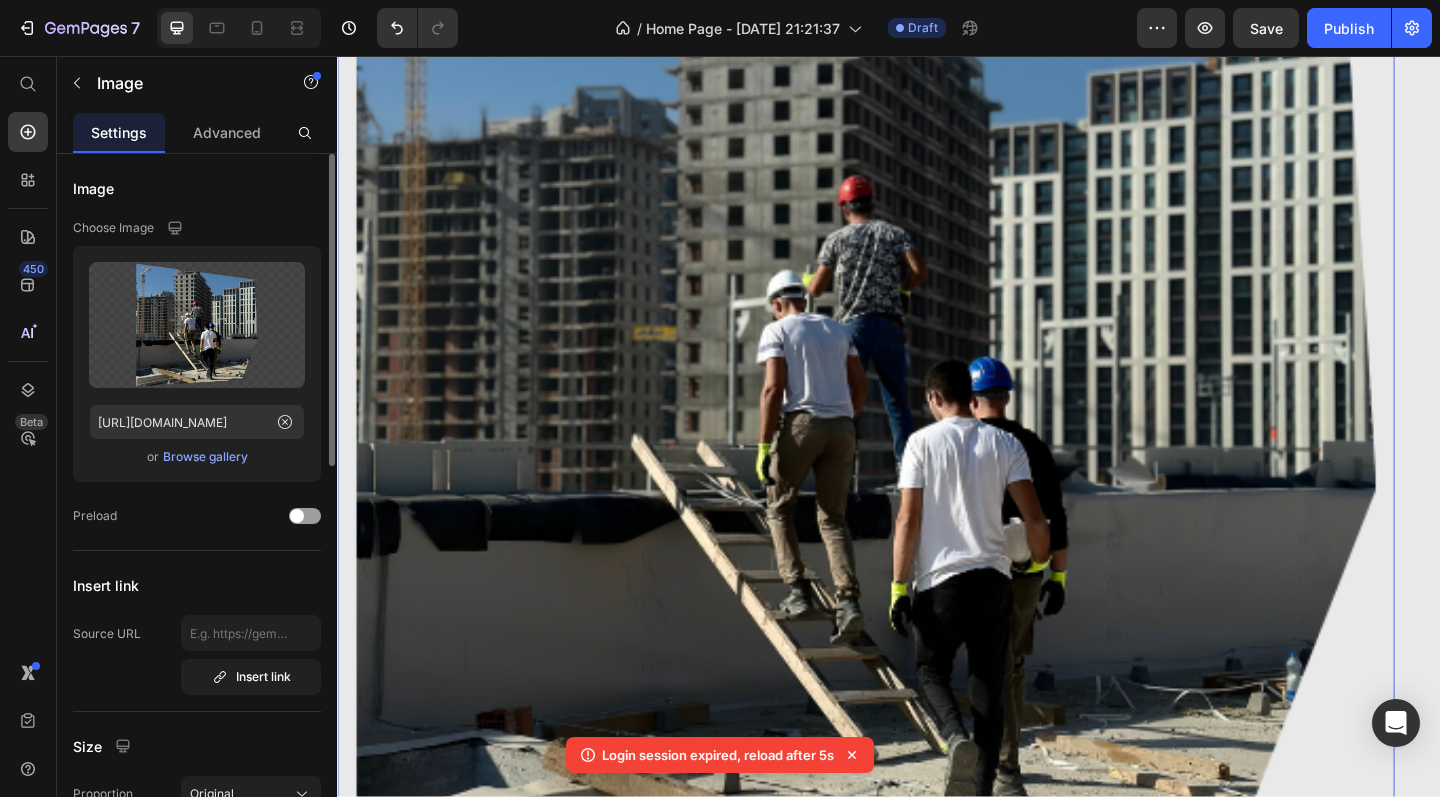 scroll, scrollTop: 1196, scrollLeft: 0, axis: vertical 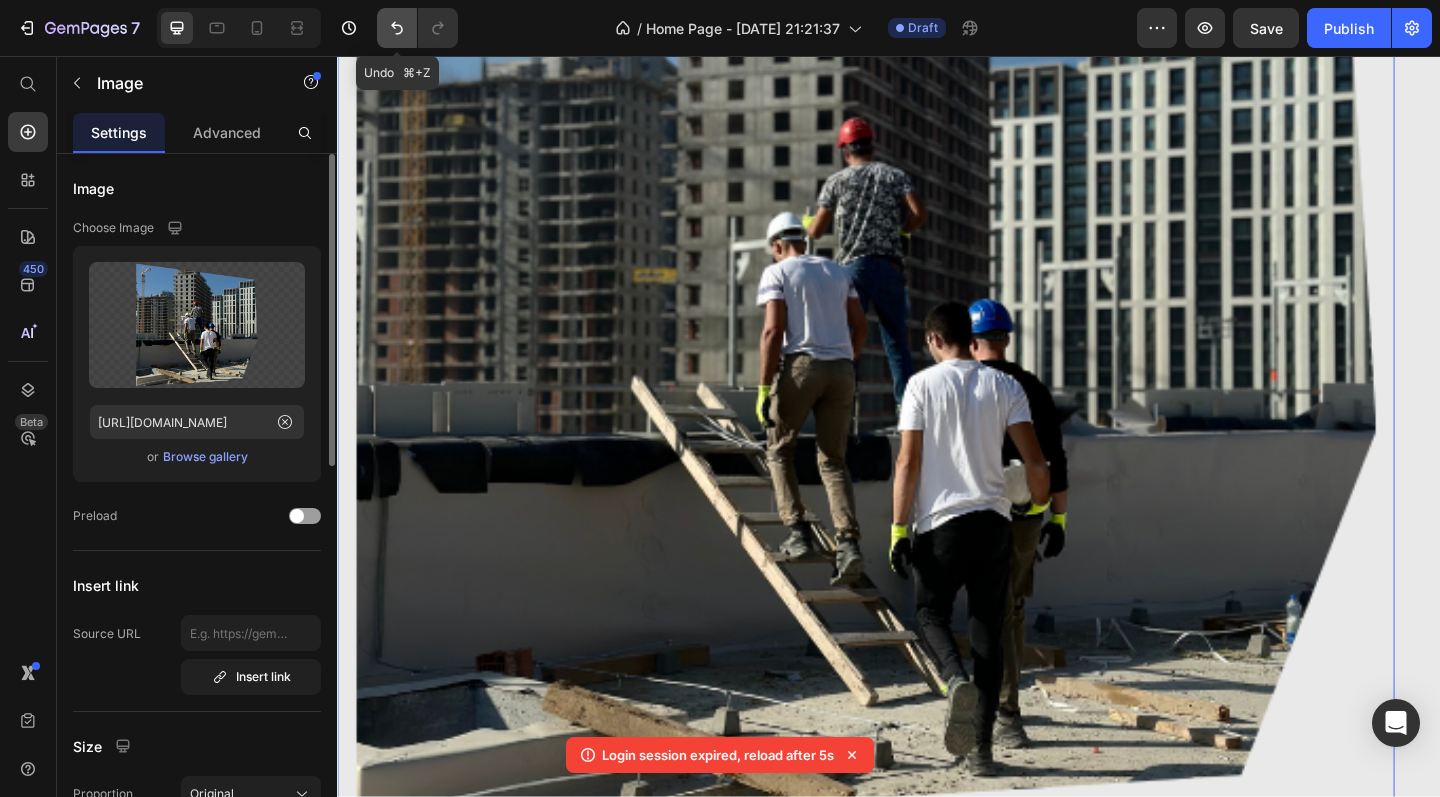 click 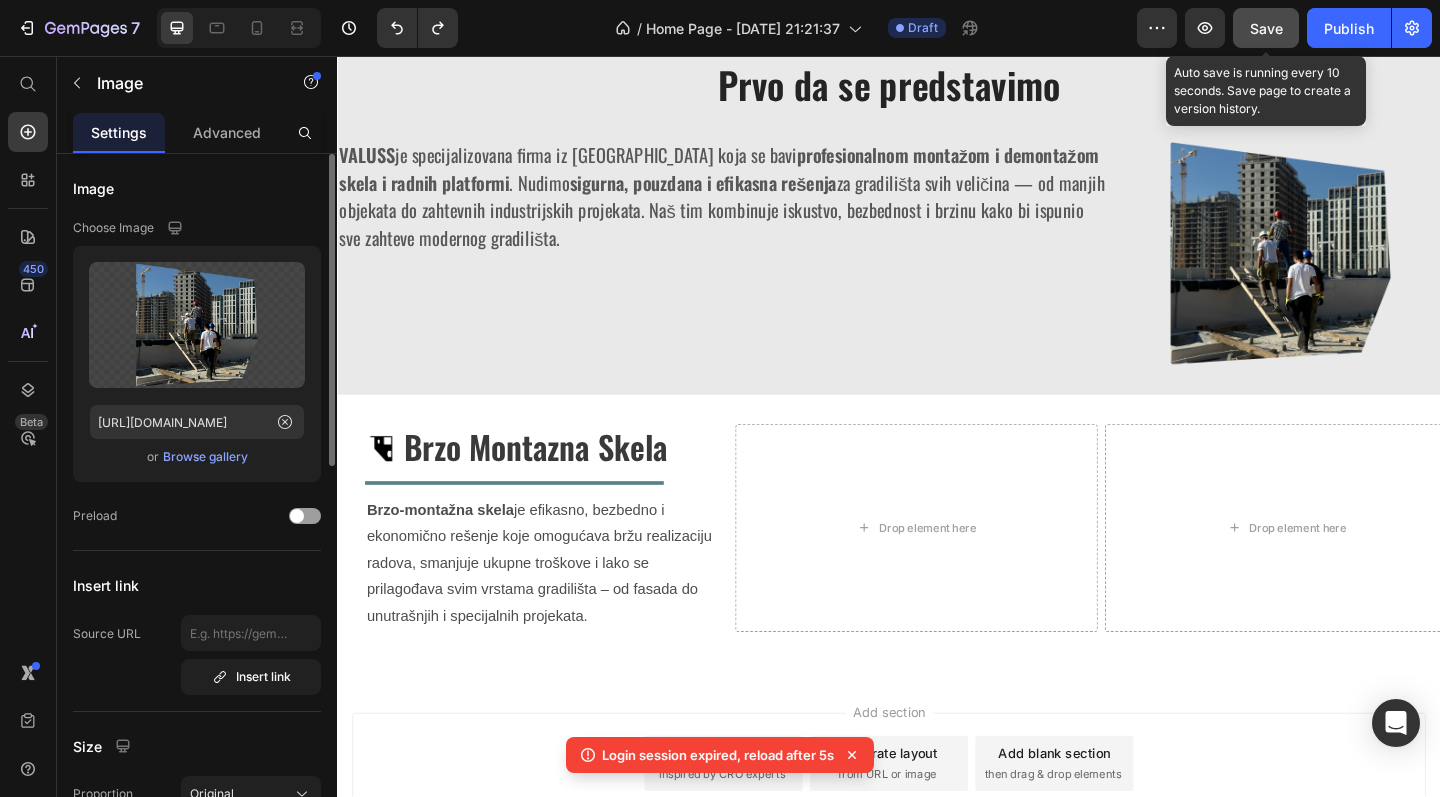 click on "Save" at bounding box center (1266, 28) 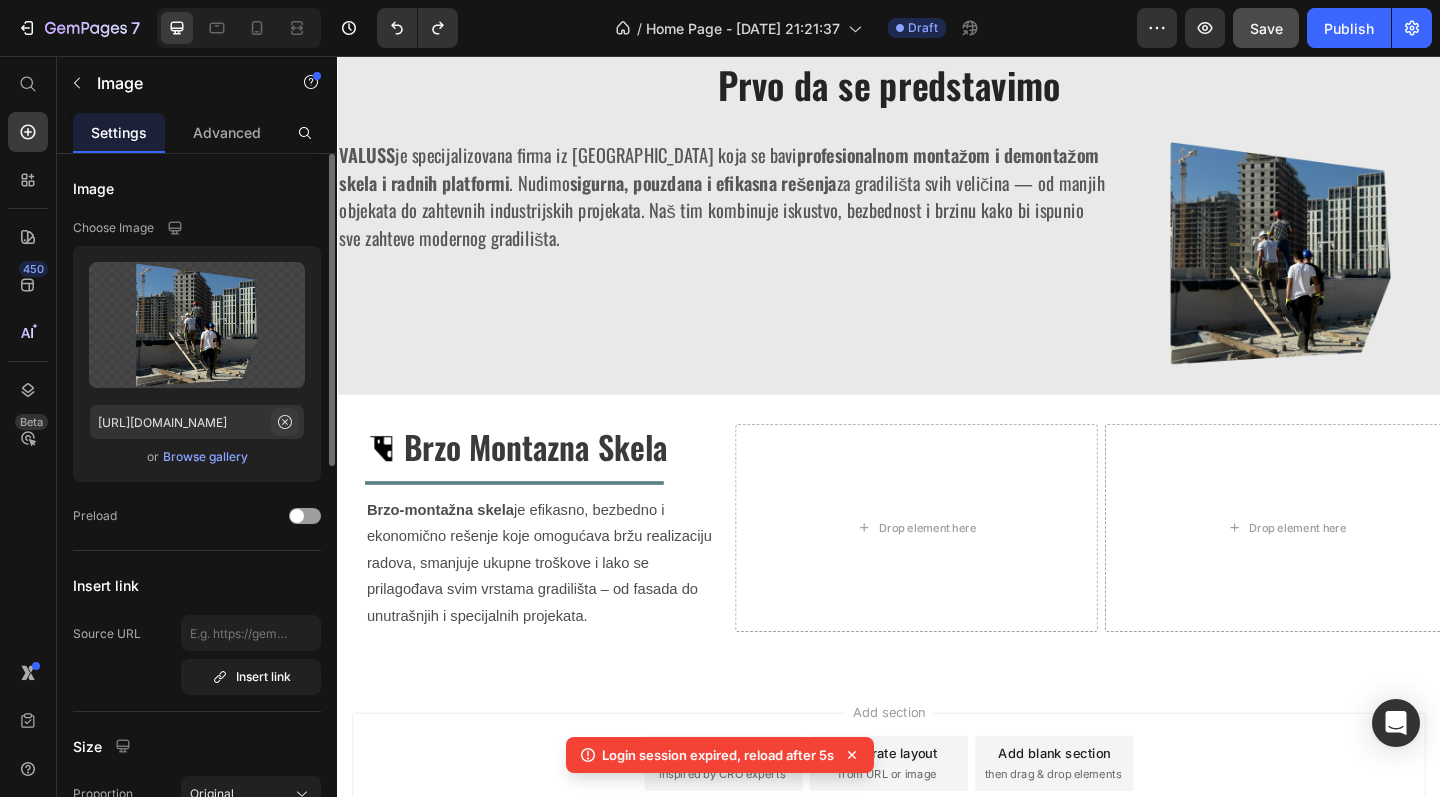 click 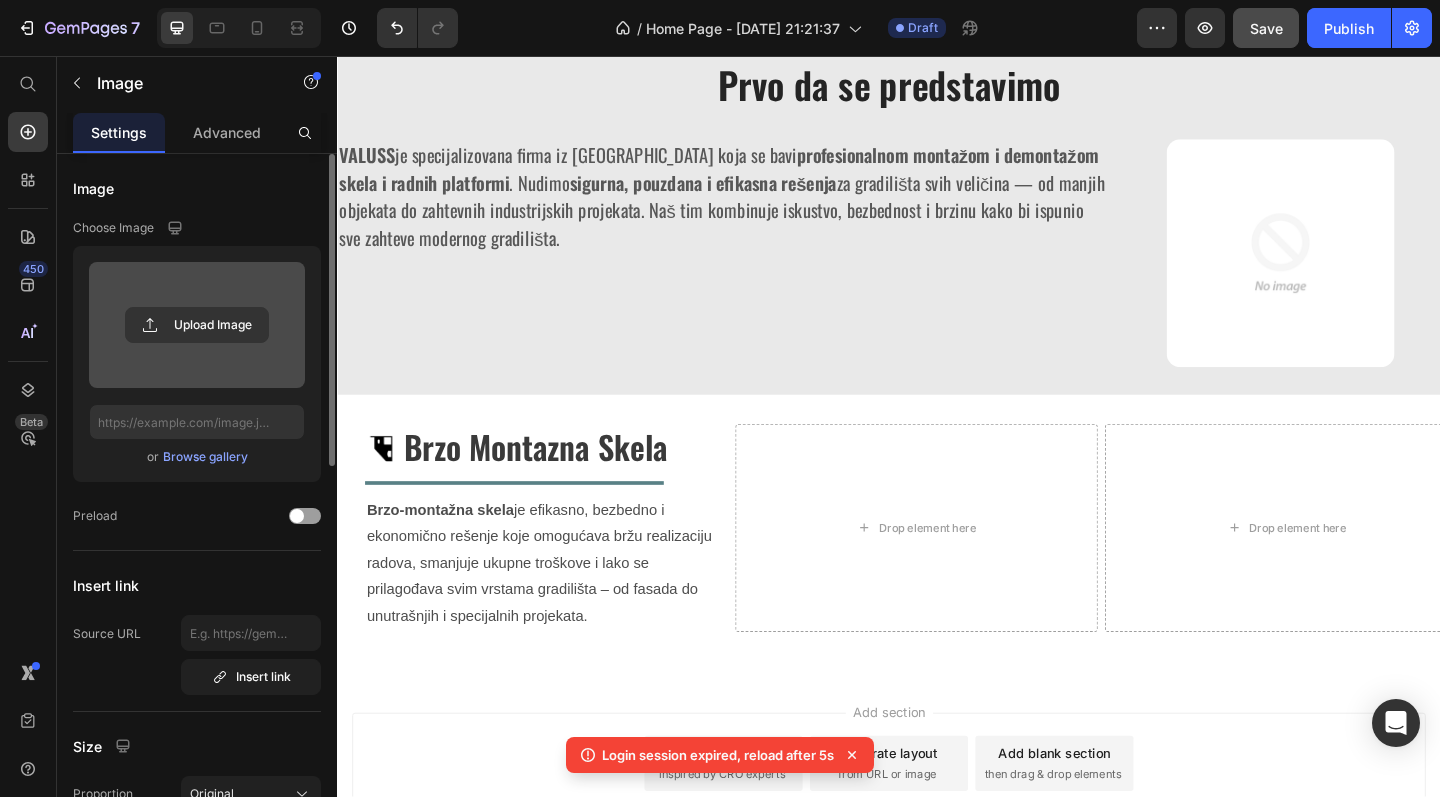 click at bounding box center (197, 325) 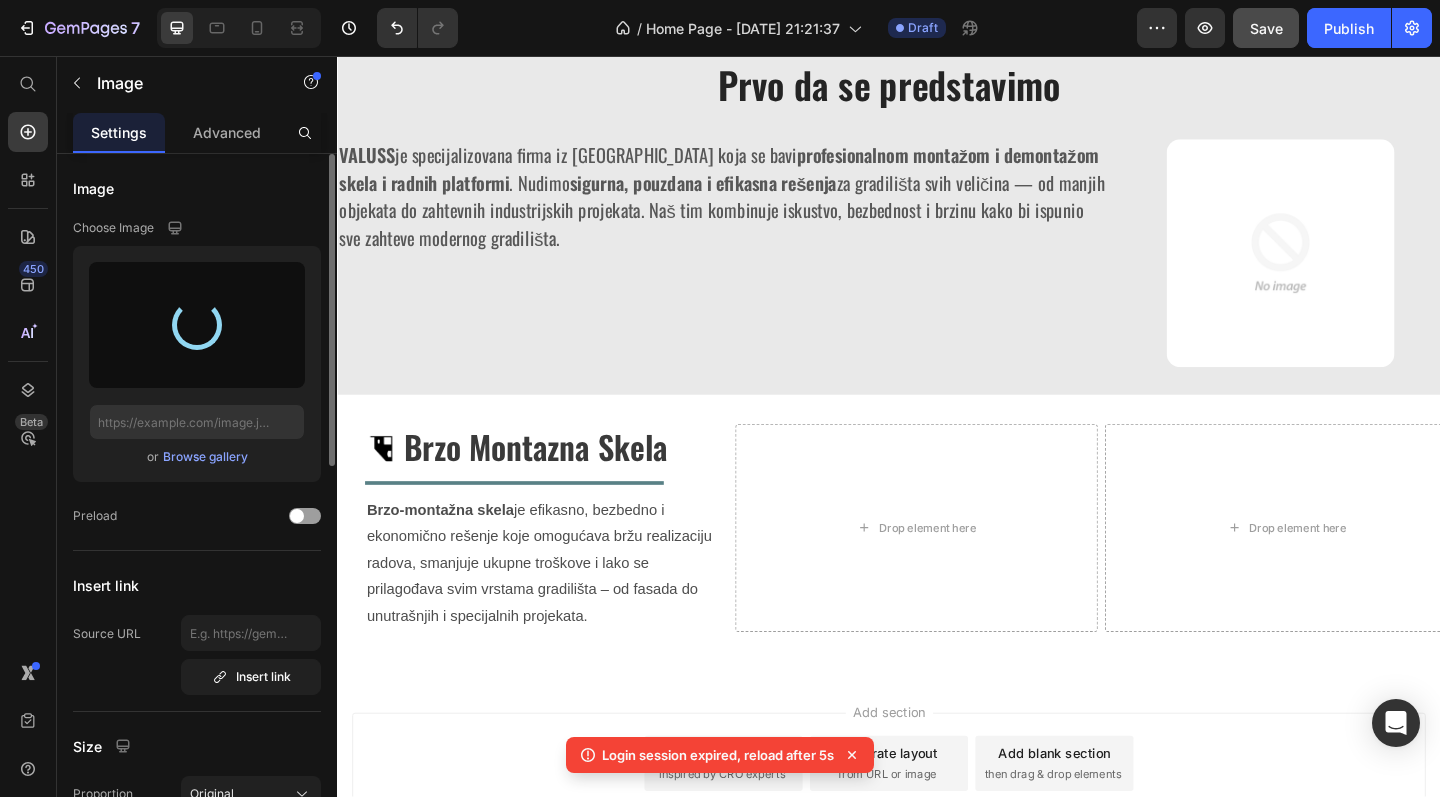 type on "[URL][DOMAIN_NAME]" 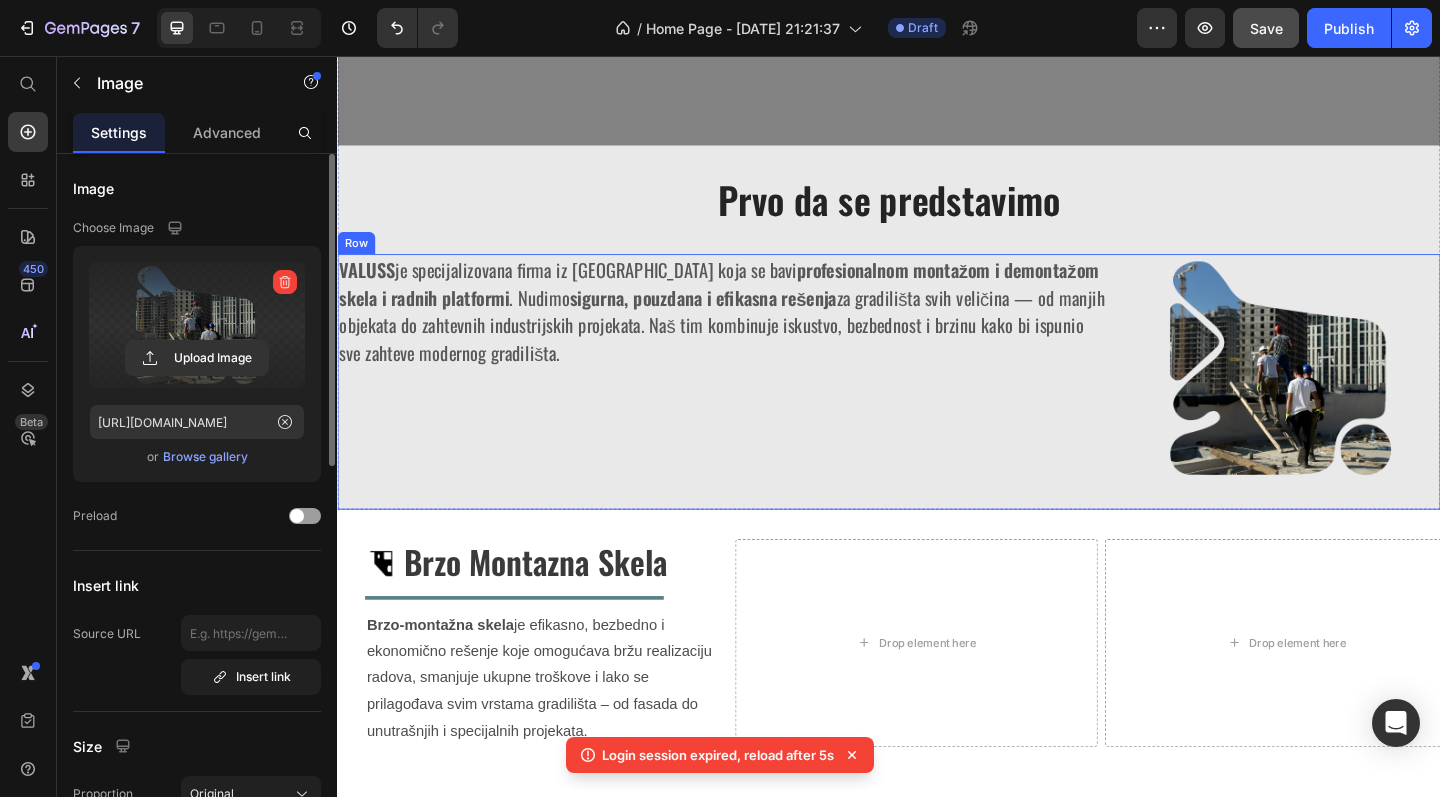 scroll, scrollTop: 654, scrollLeft: 0, axis: vertical 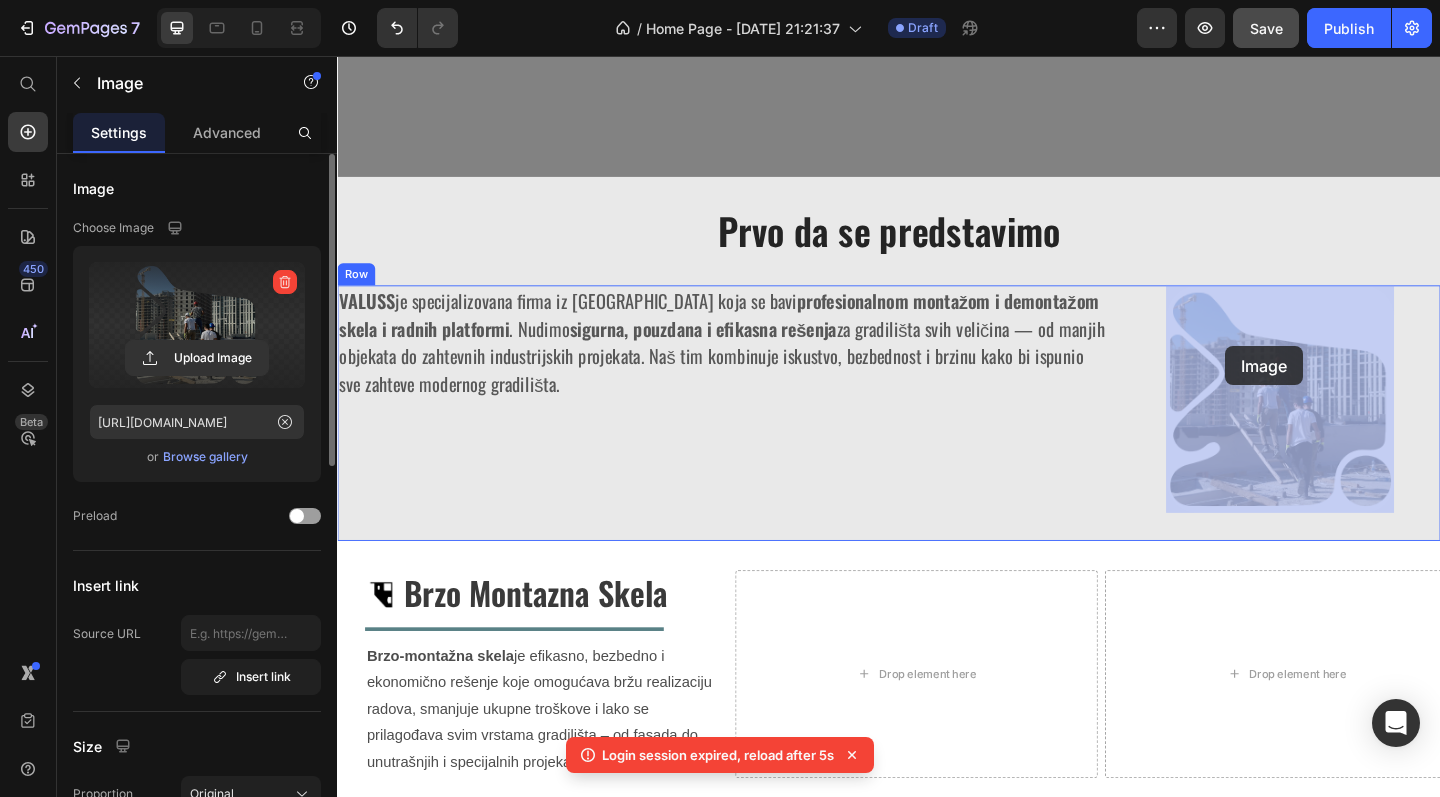 drag, startPoint x: 1319, startPoint y: 423, endPoint x: 1303, endPoint y: 372, distance: 53.450912 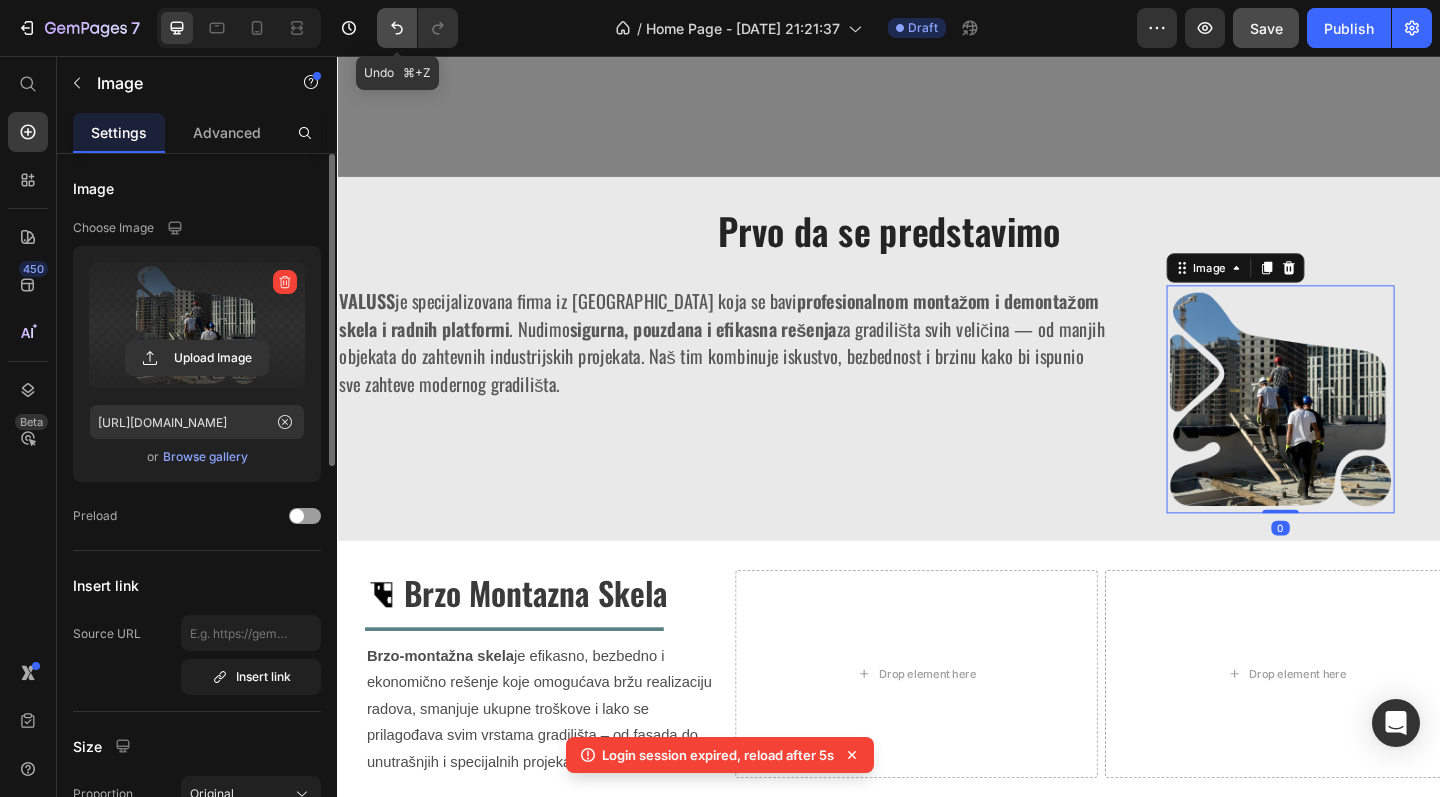 click 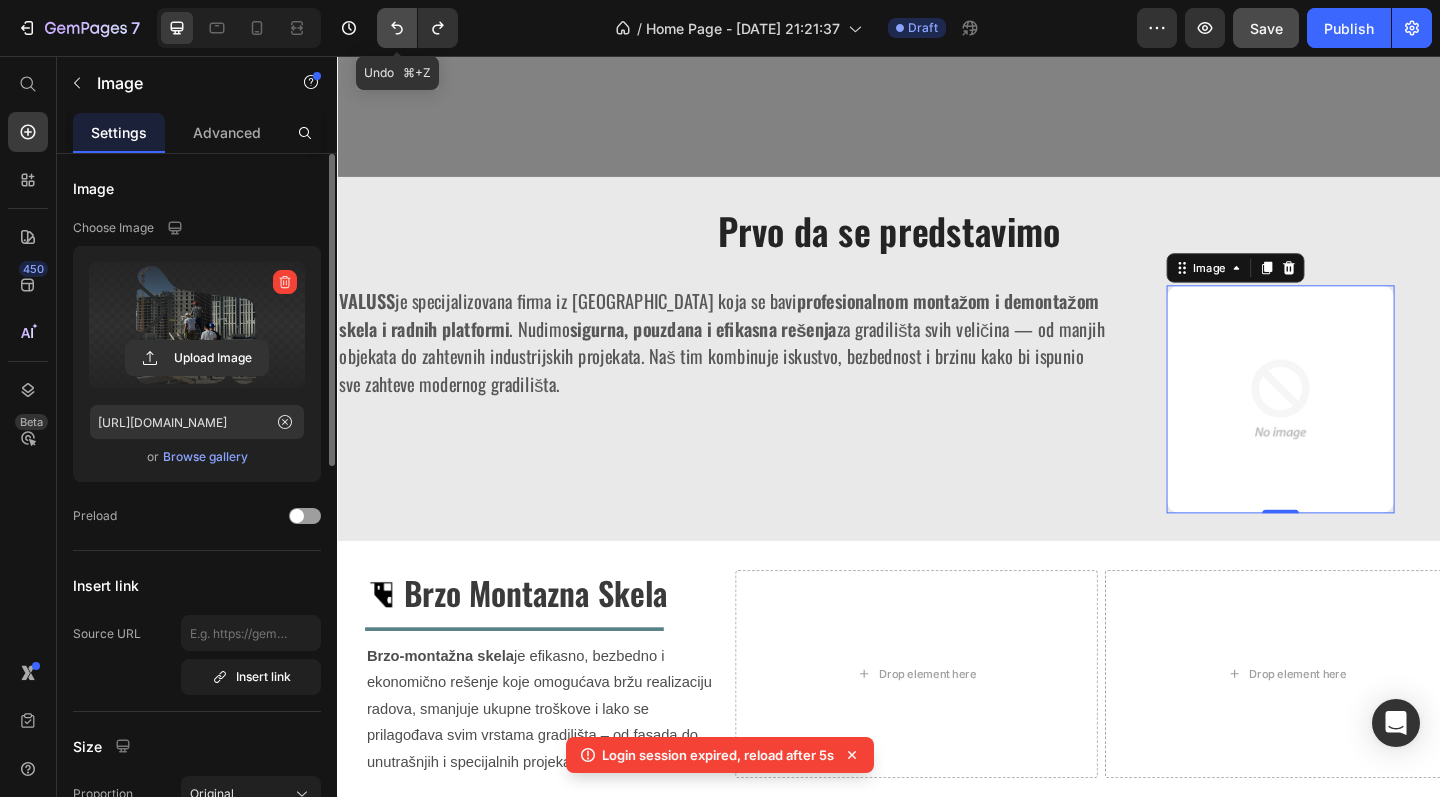 click 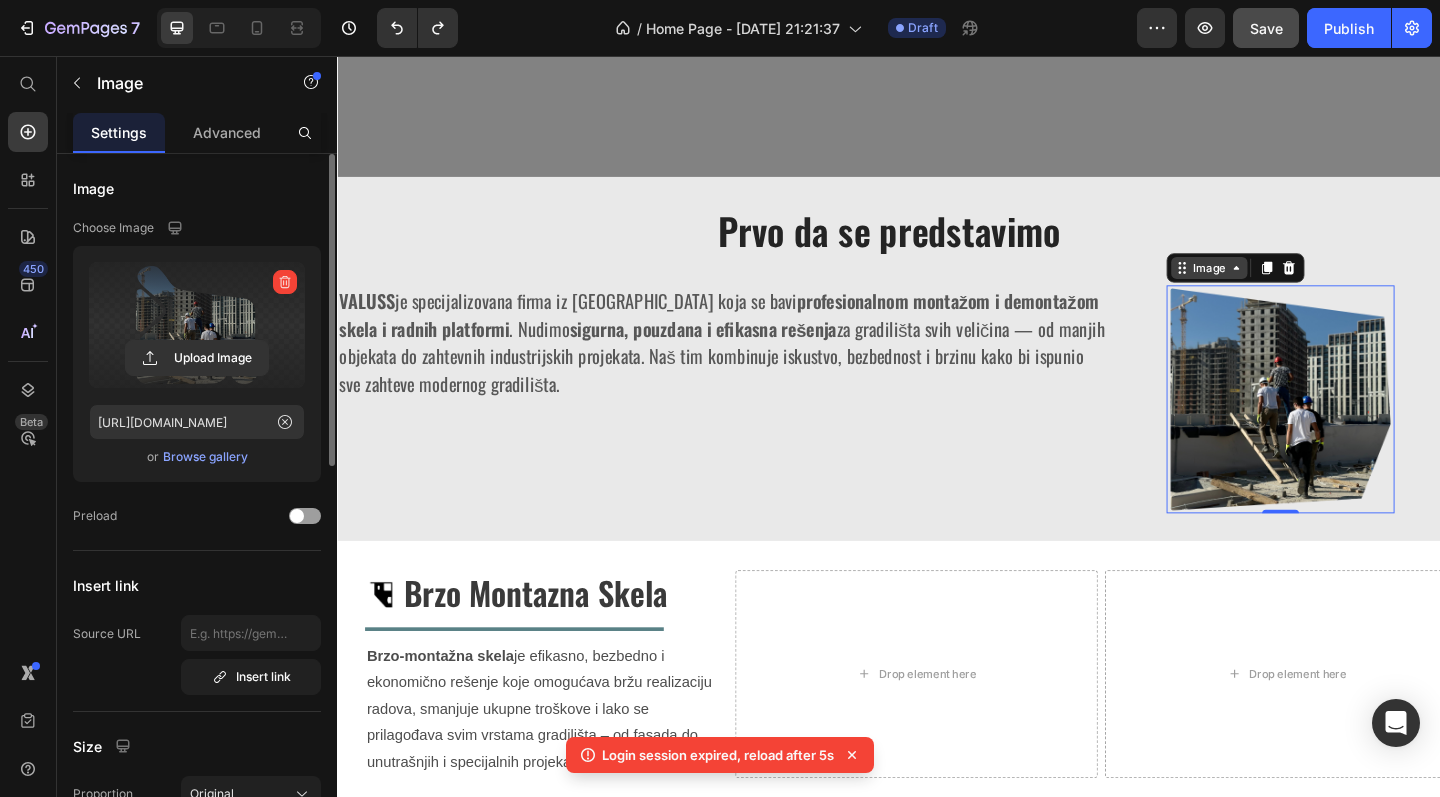click on "Image" at bounding box center [1285, 287] 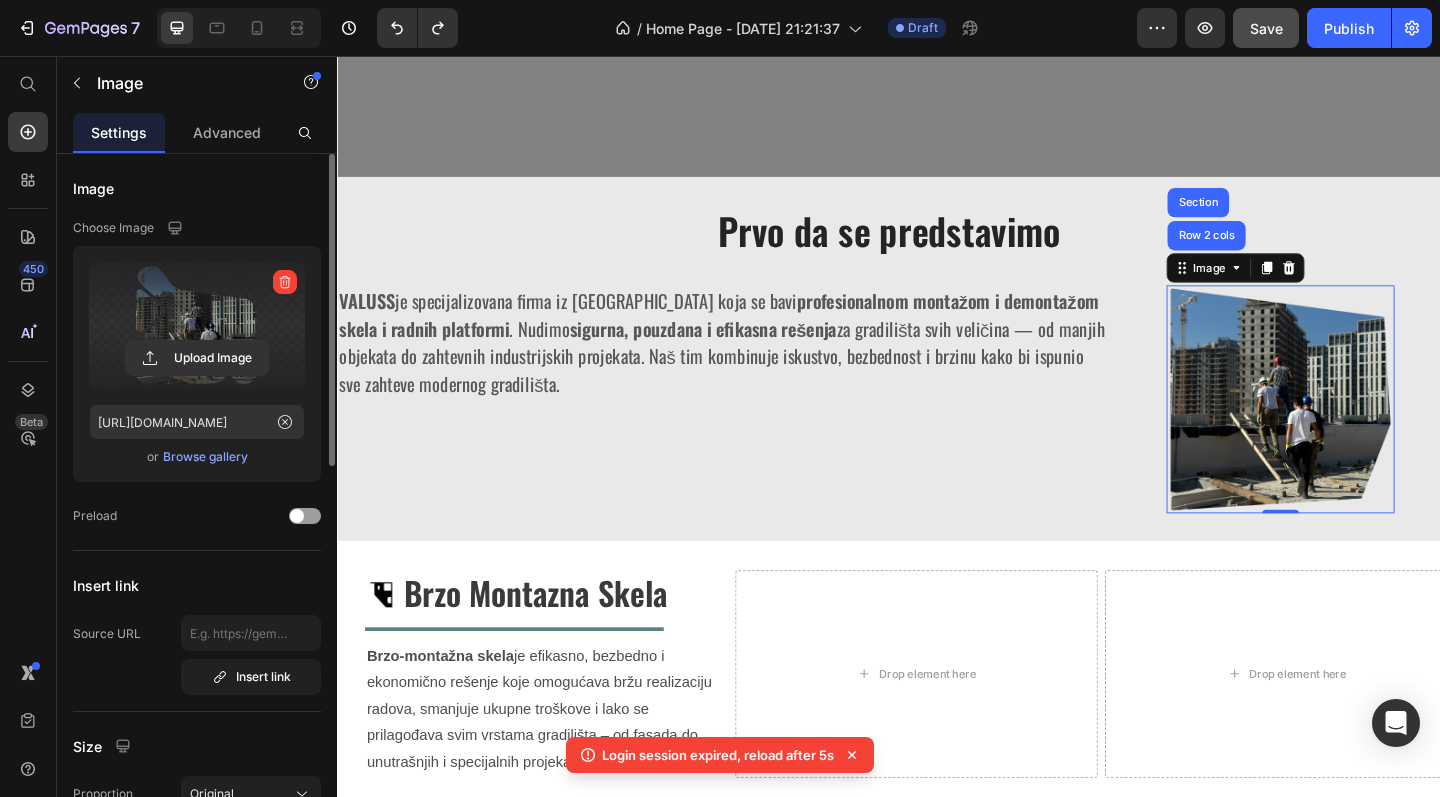 click on "Image" at bounding box center (197, 188) 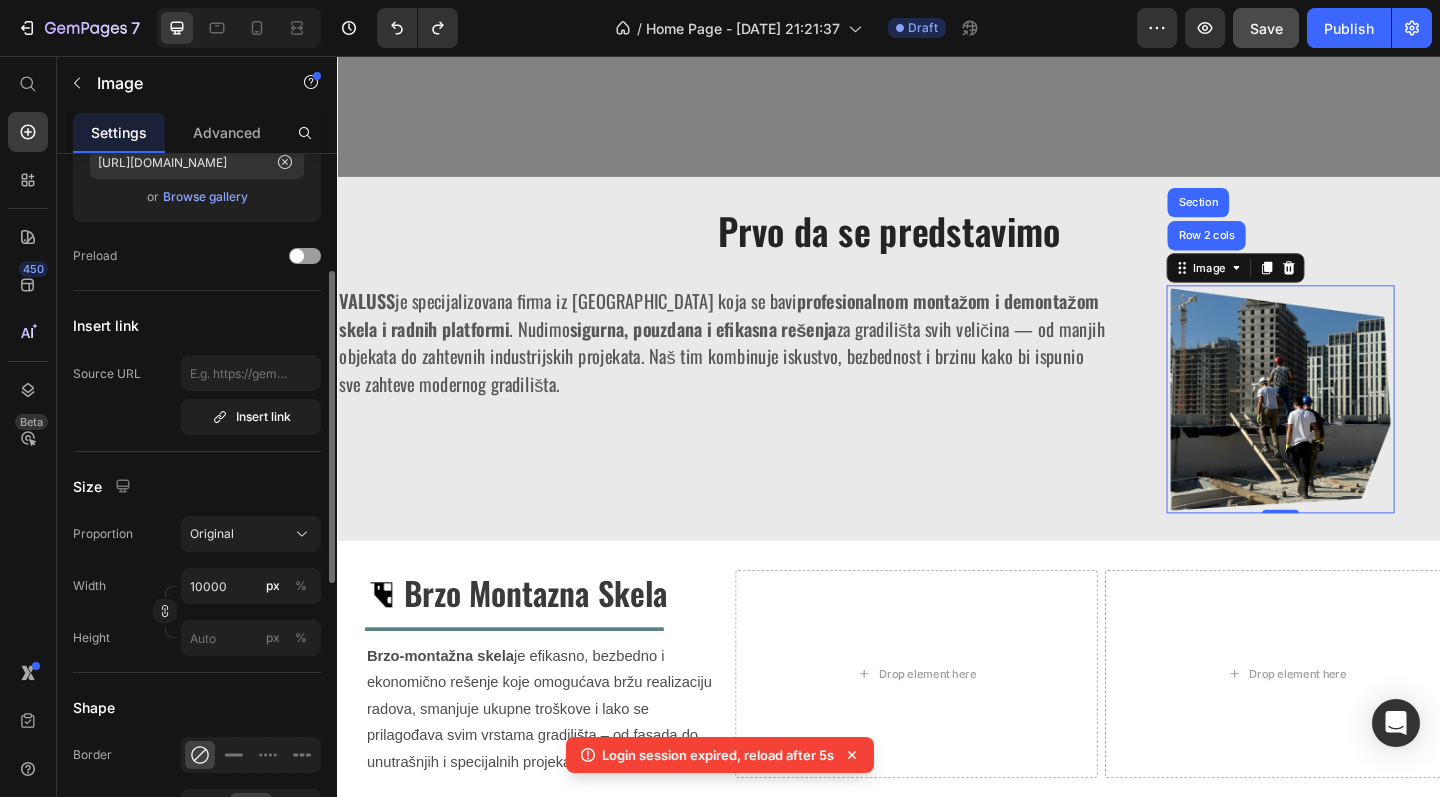 scroll, scrollTop: 264, scrollLeft: 0, axis: vertical 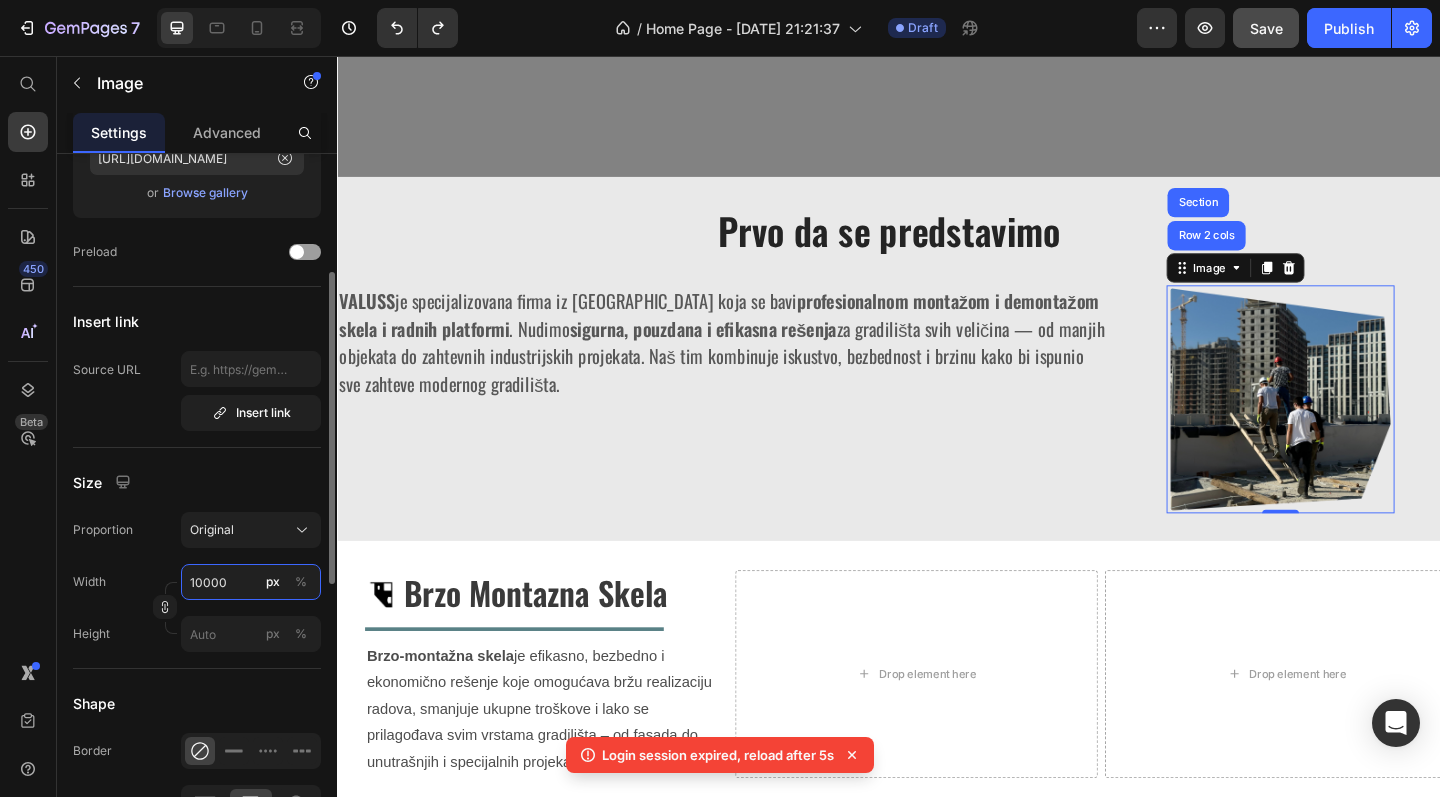 click on "10000" at bounding box center [251, 582] 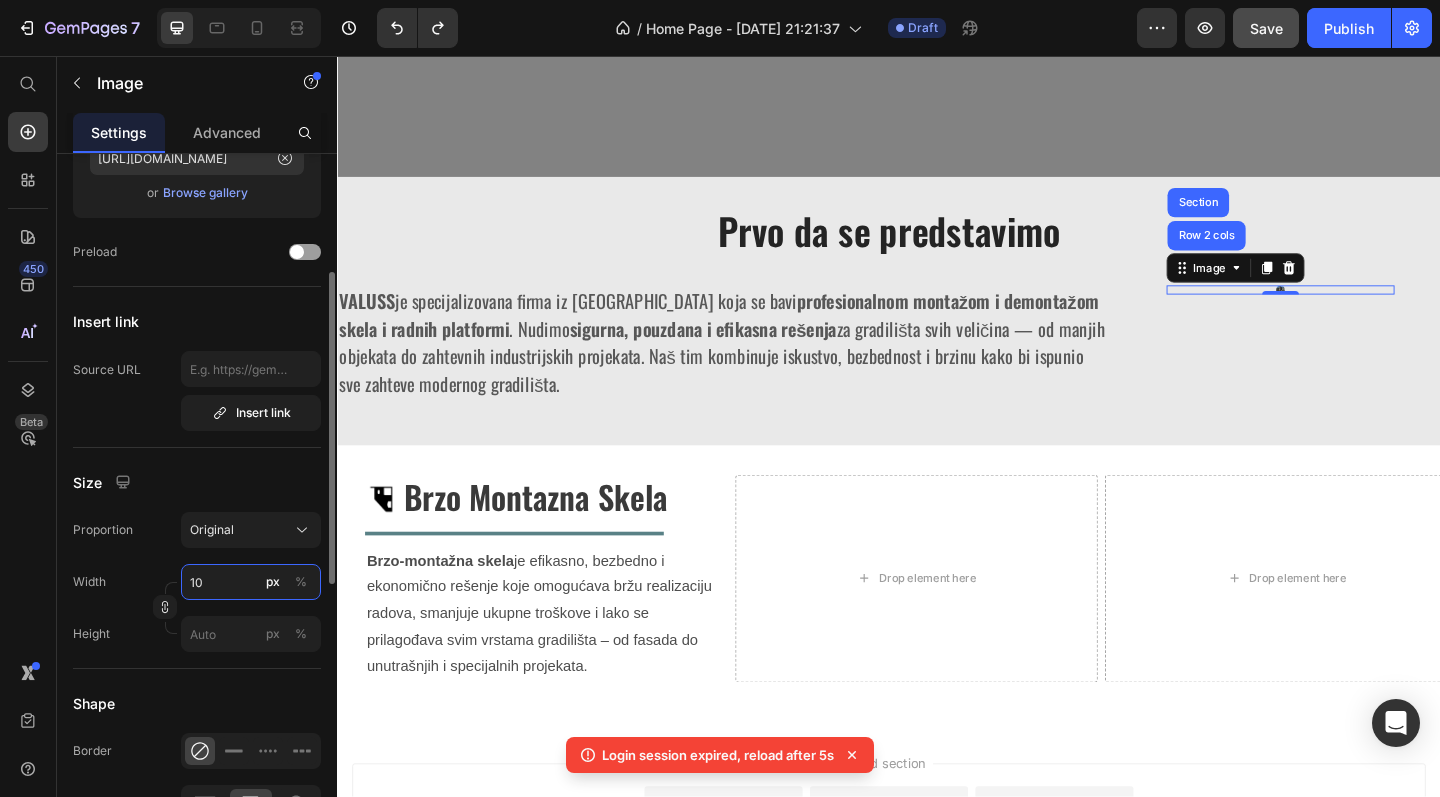 type on "1" 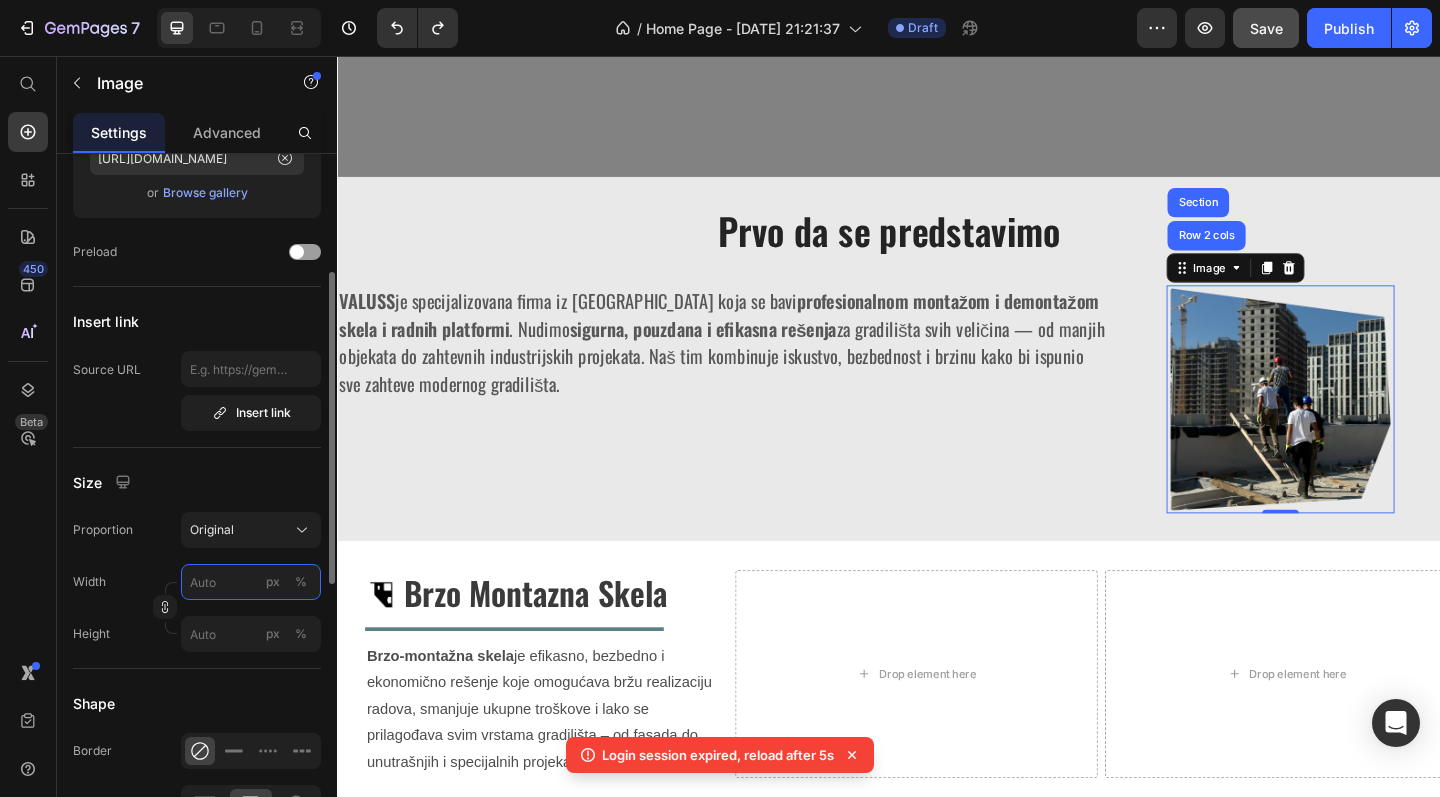 type on "1" 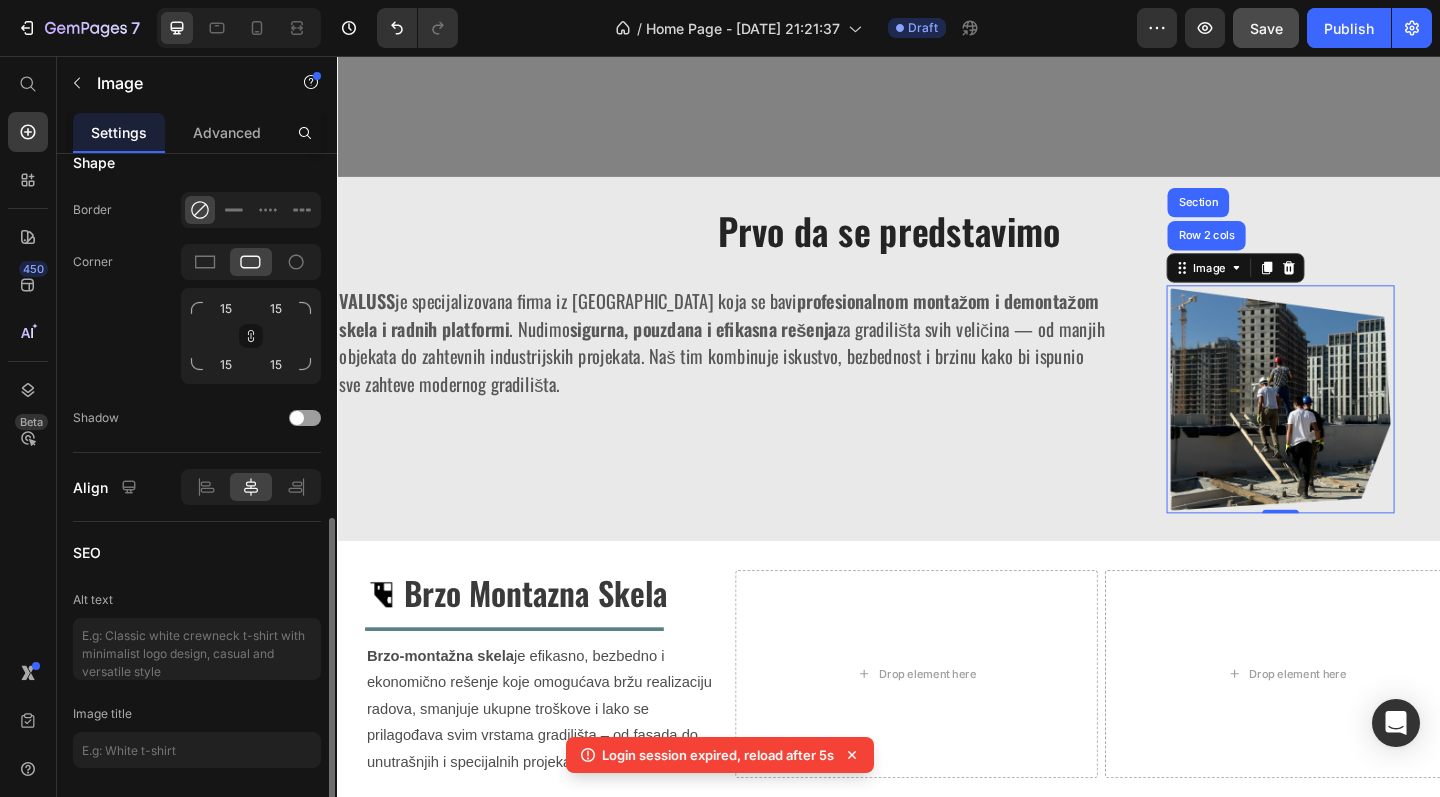 scroll, scrollTop: 808, scrollLeft: 0, axis: vertical 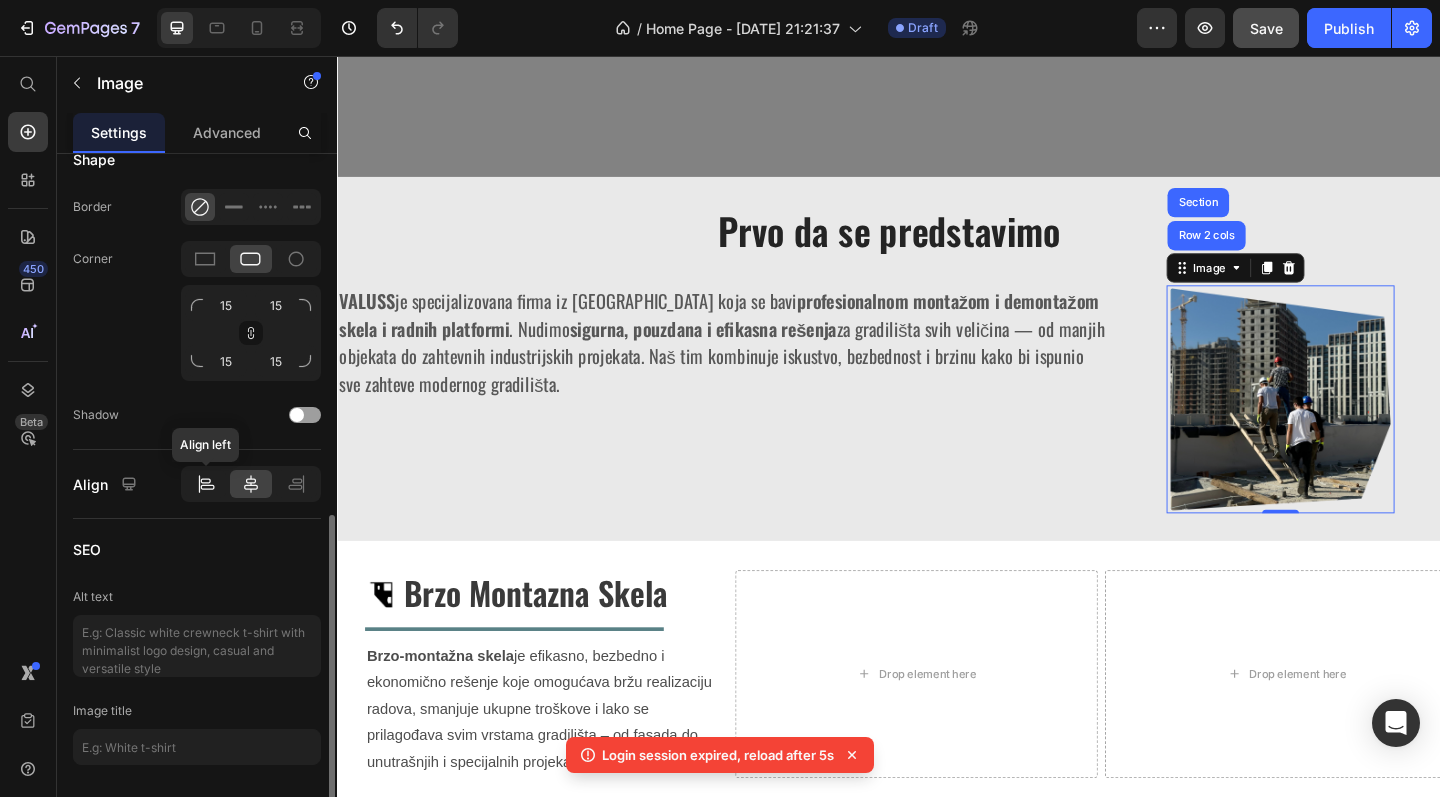 type 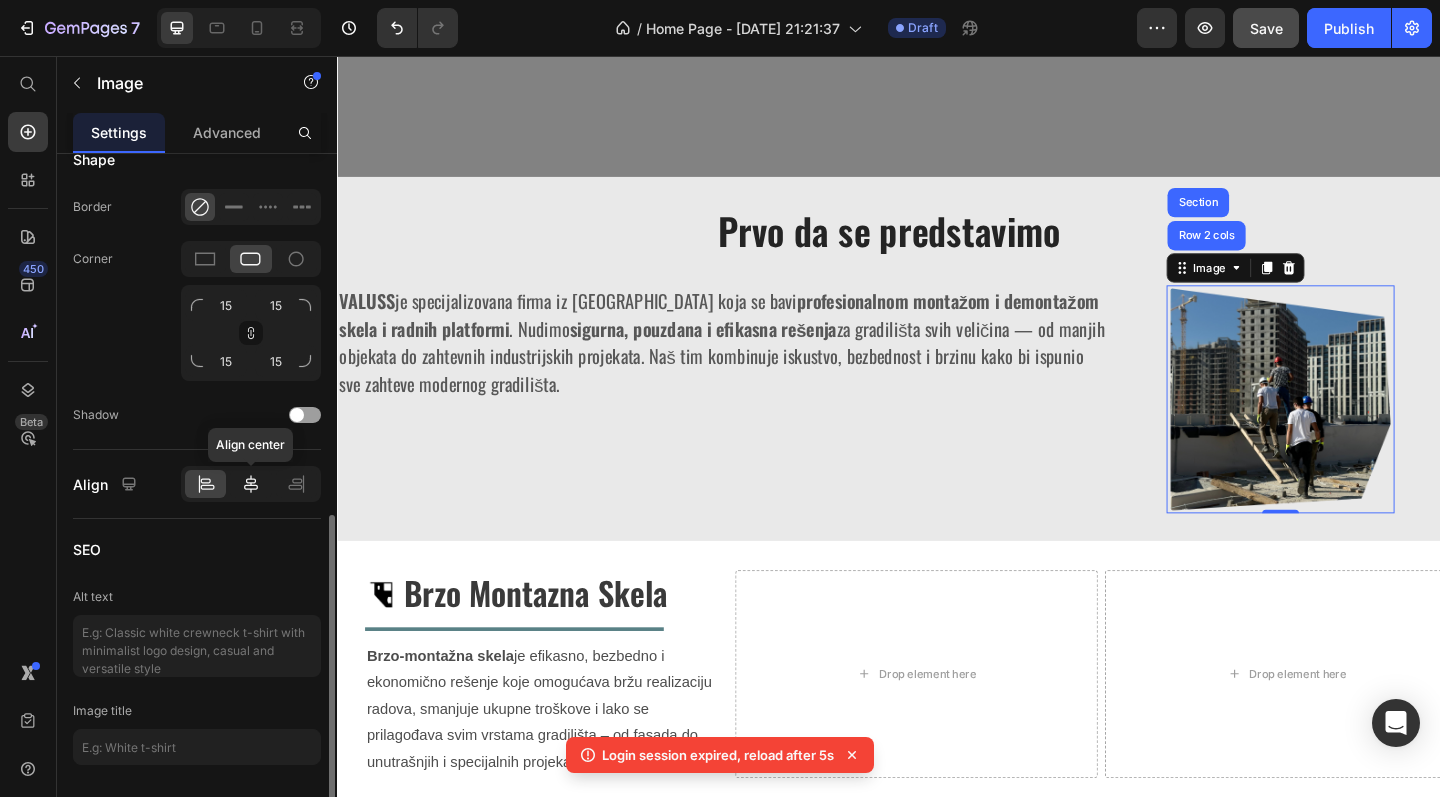 click 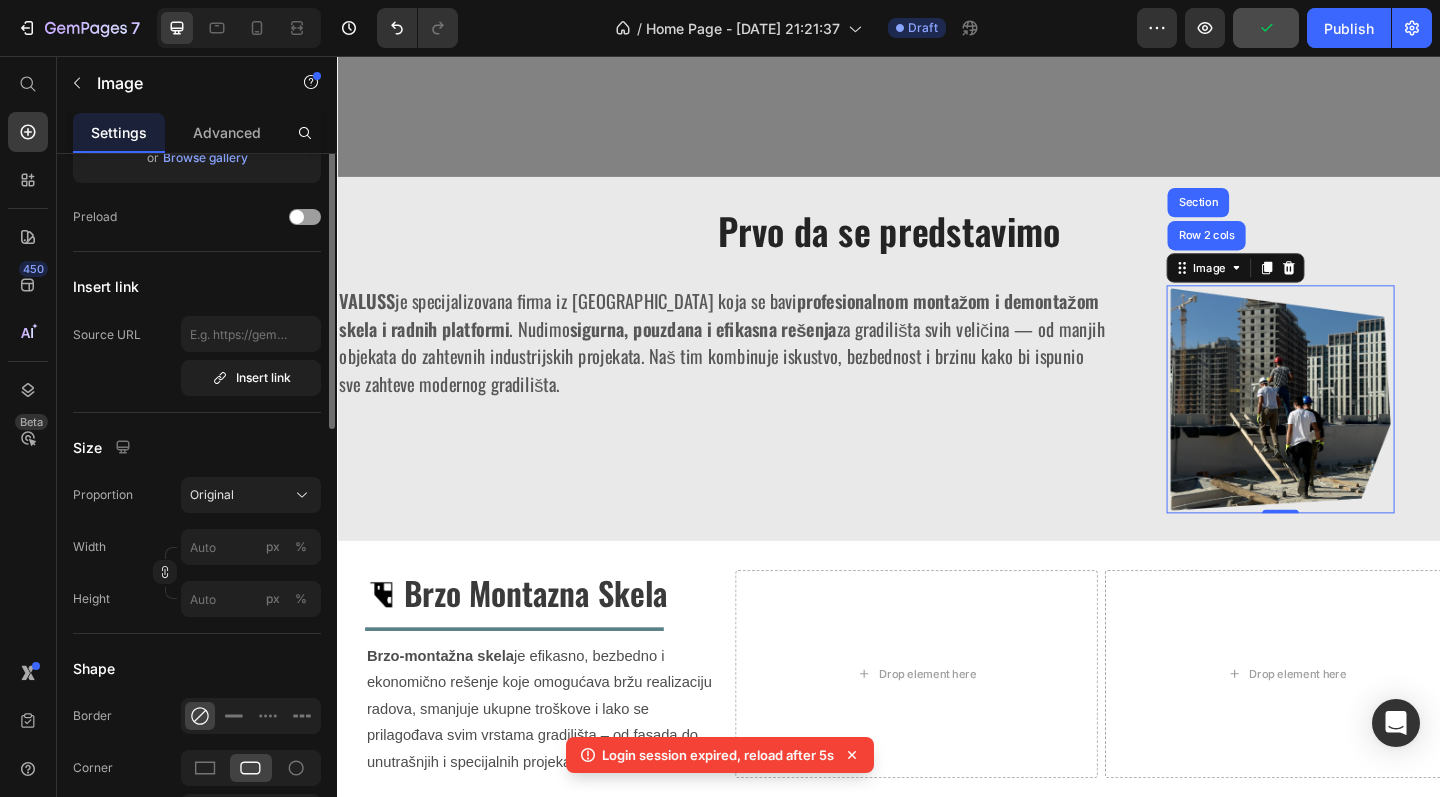 scroll, scrollTop: 0, scrollLeft: 0, axis: both 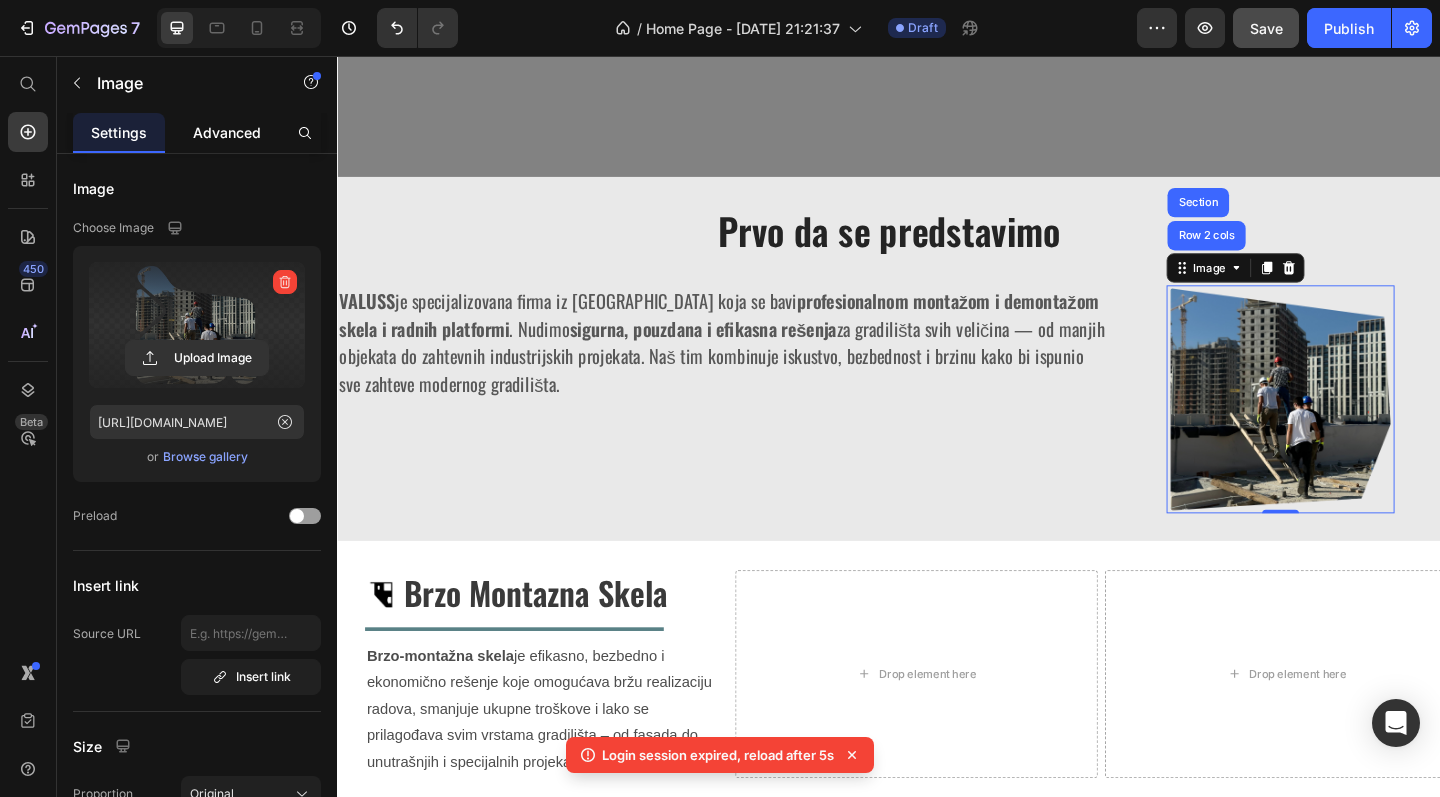 click on "Advanced" at bounding box center [227, 132] 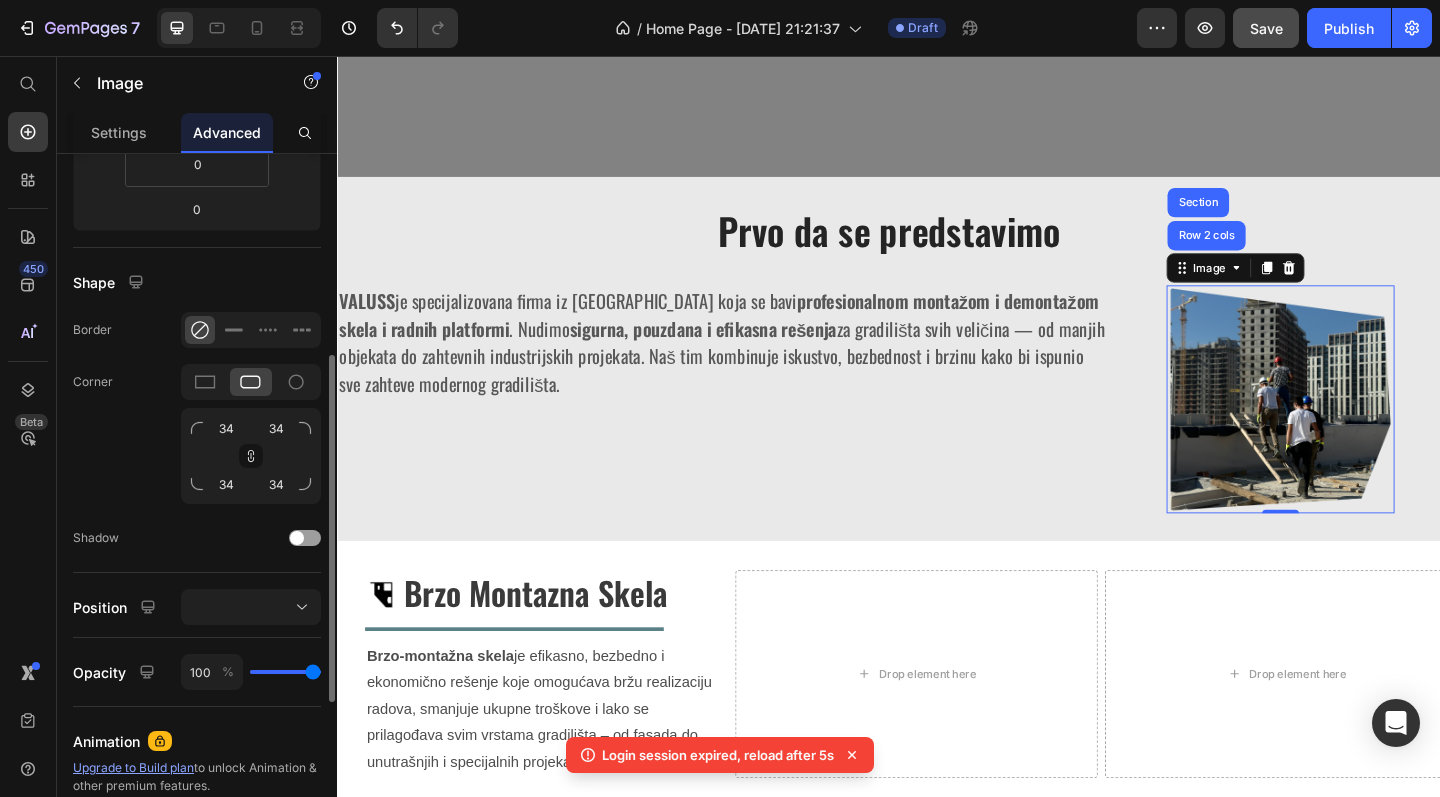 scroll, scrollTop: 412, scrollLeft: 0, axis: vertical 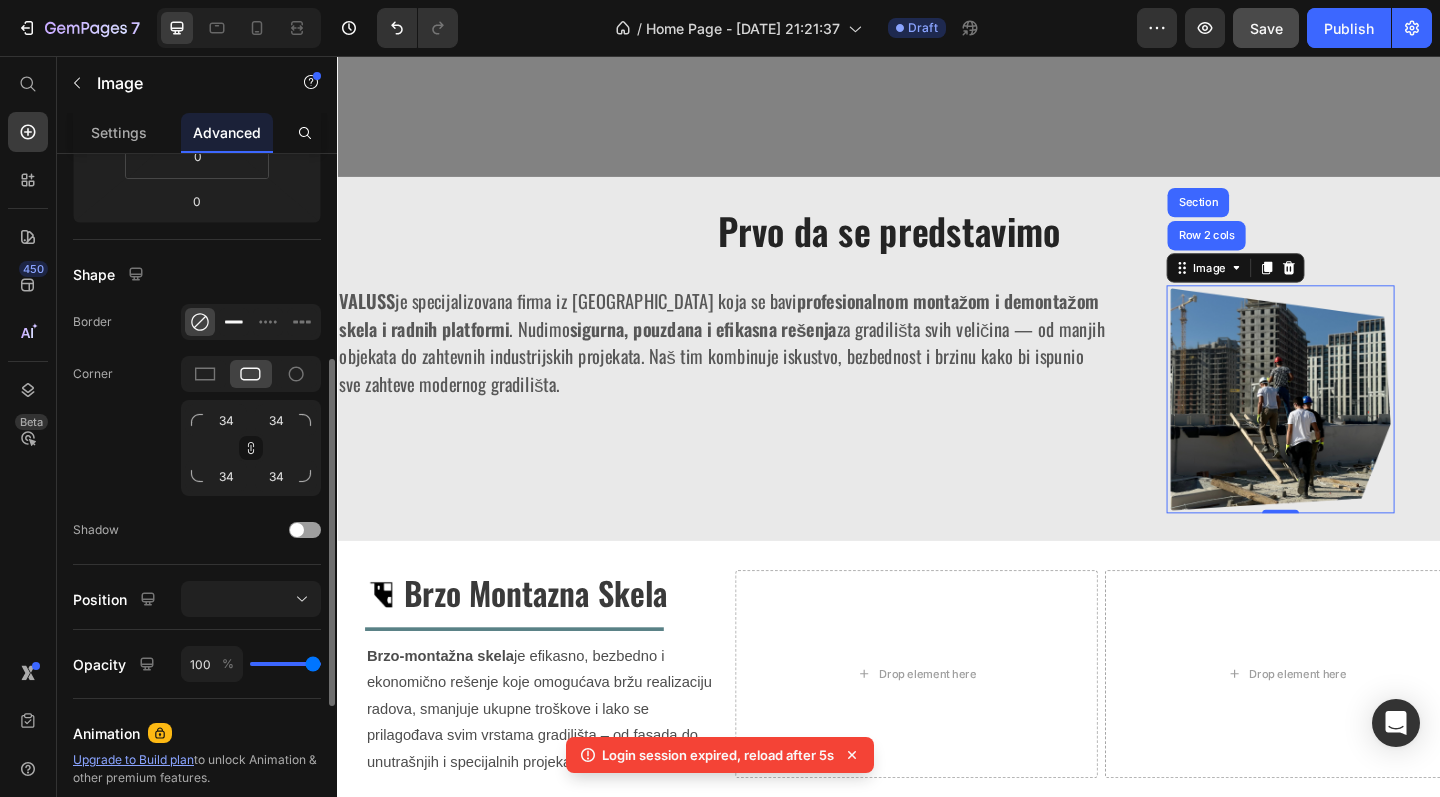 click 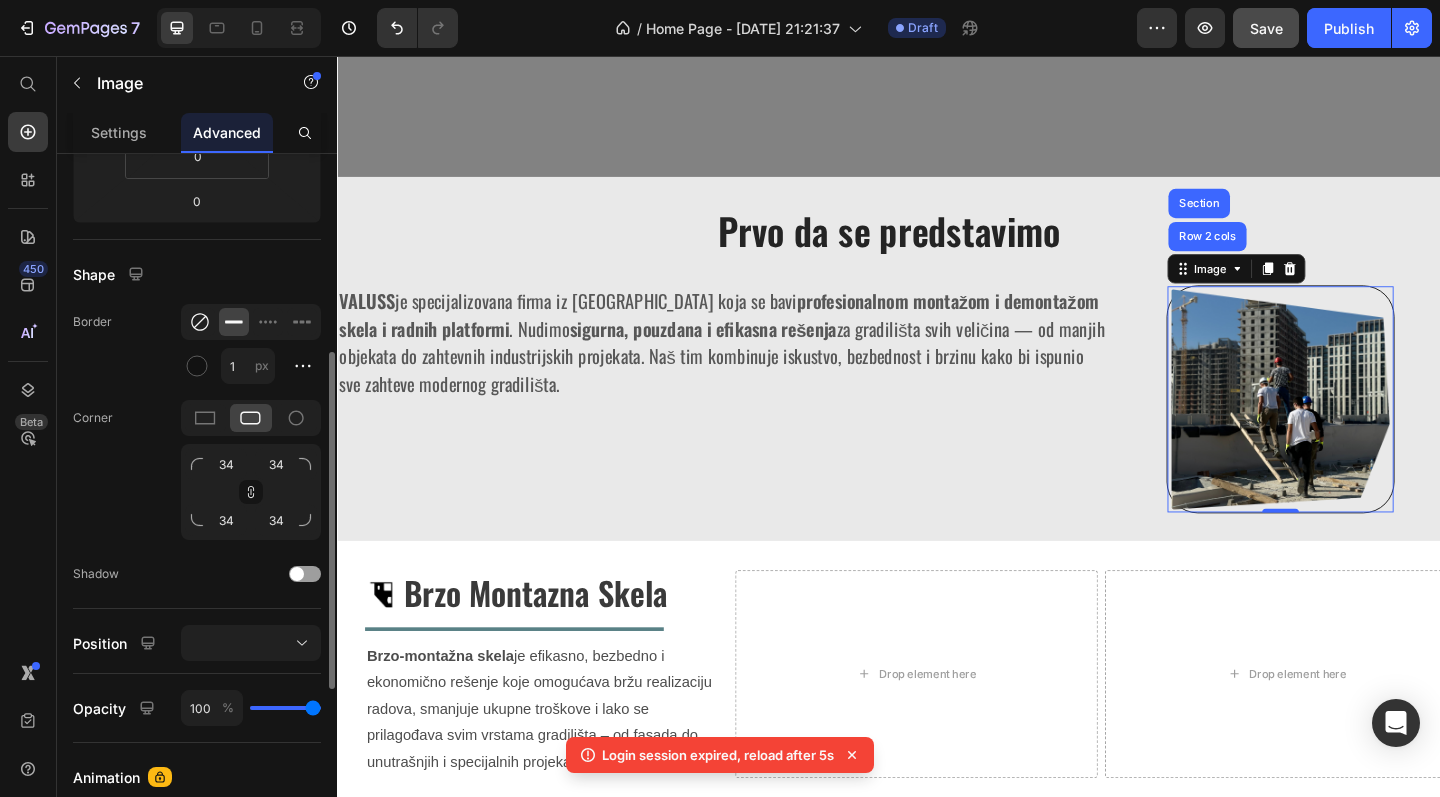 click 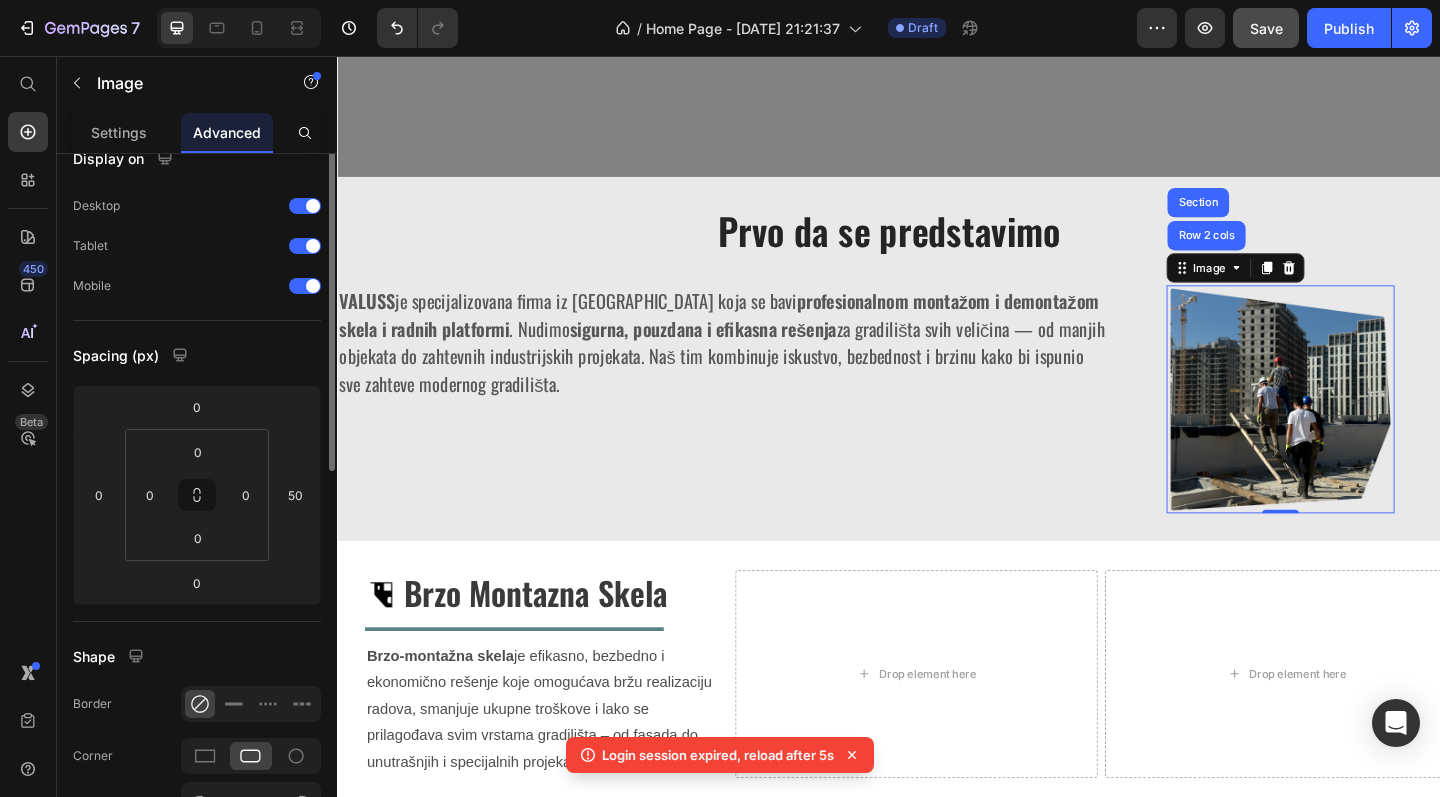 scroll, scrollTop: 0, scrollLeft: 0, axis: both 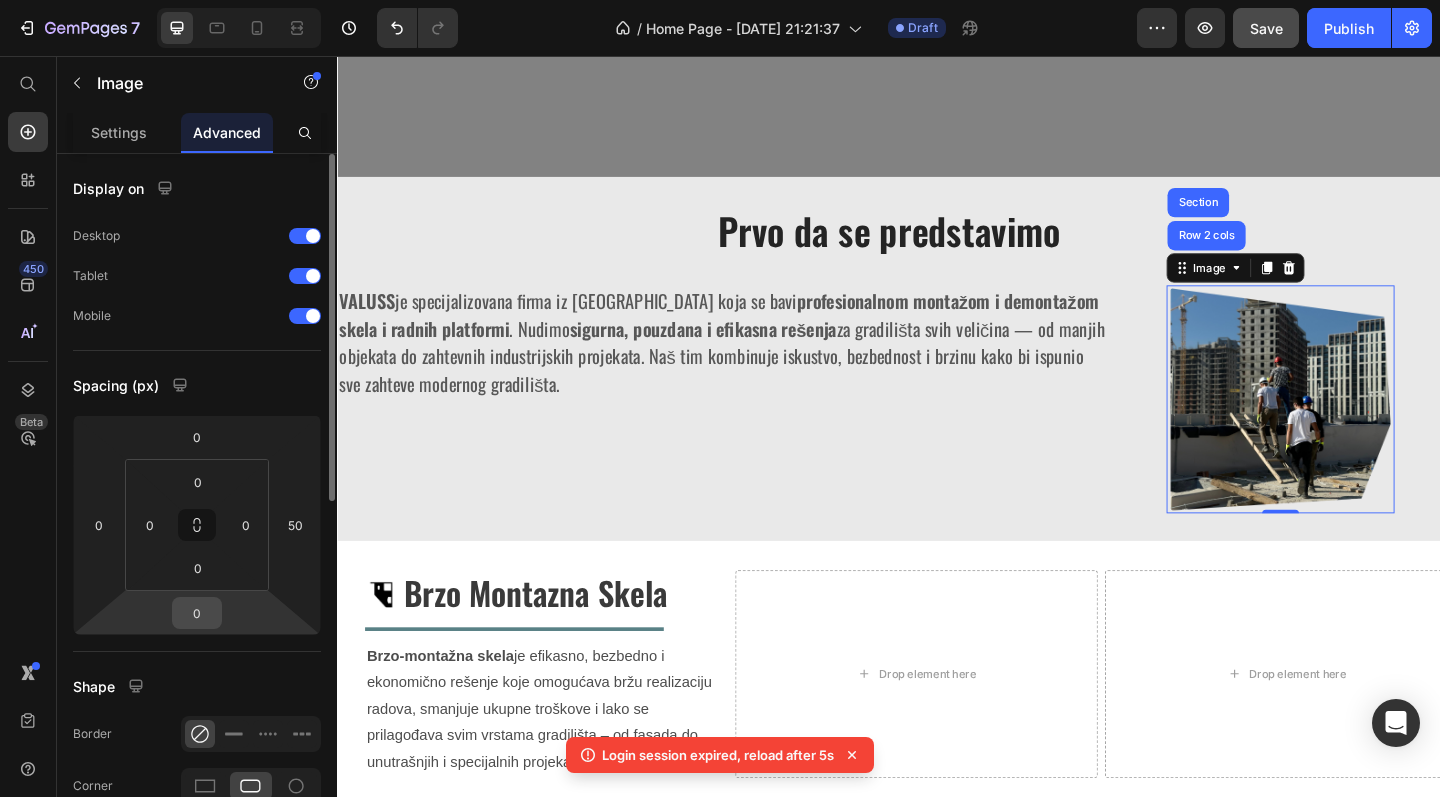click on "0" at bounding box center (197, 613) 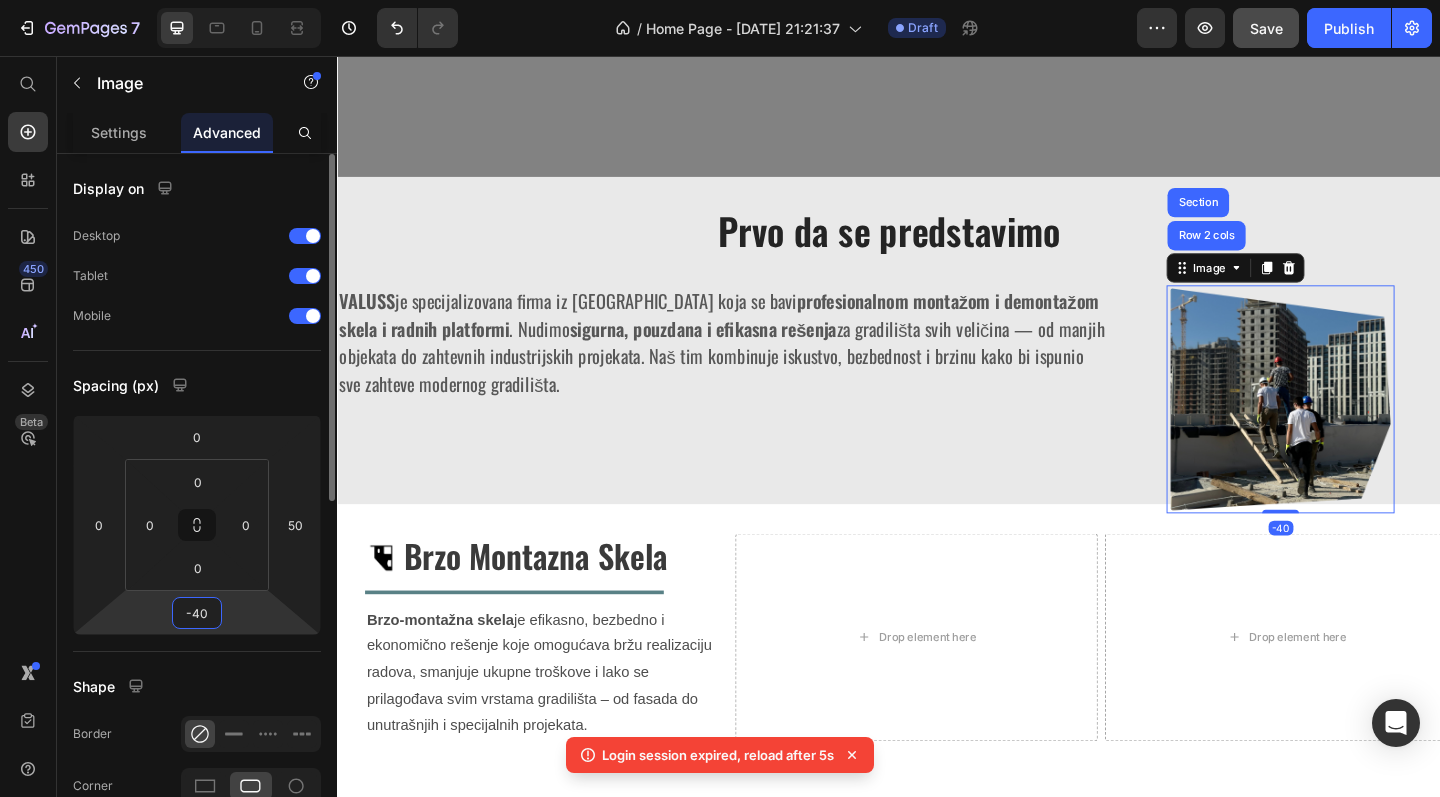 type on "-4" 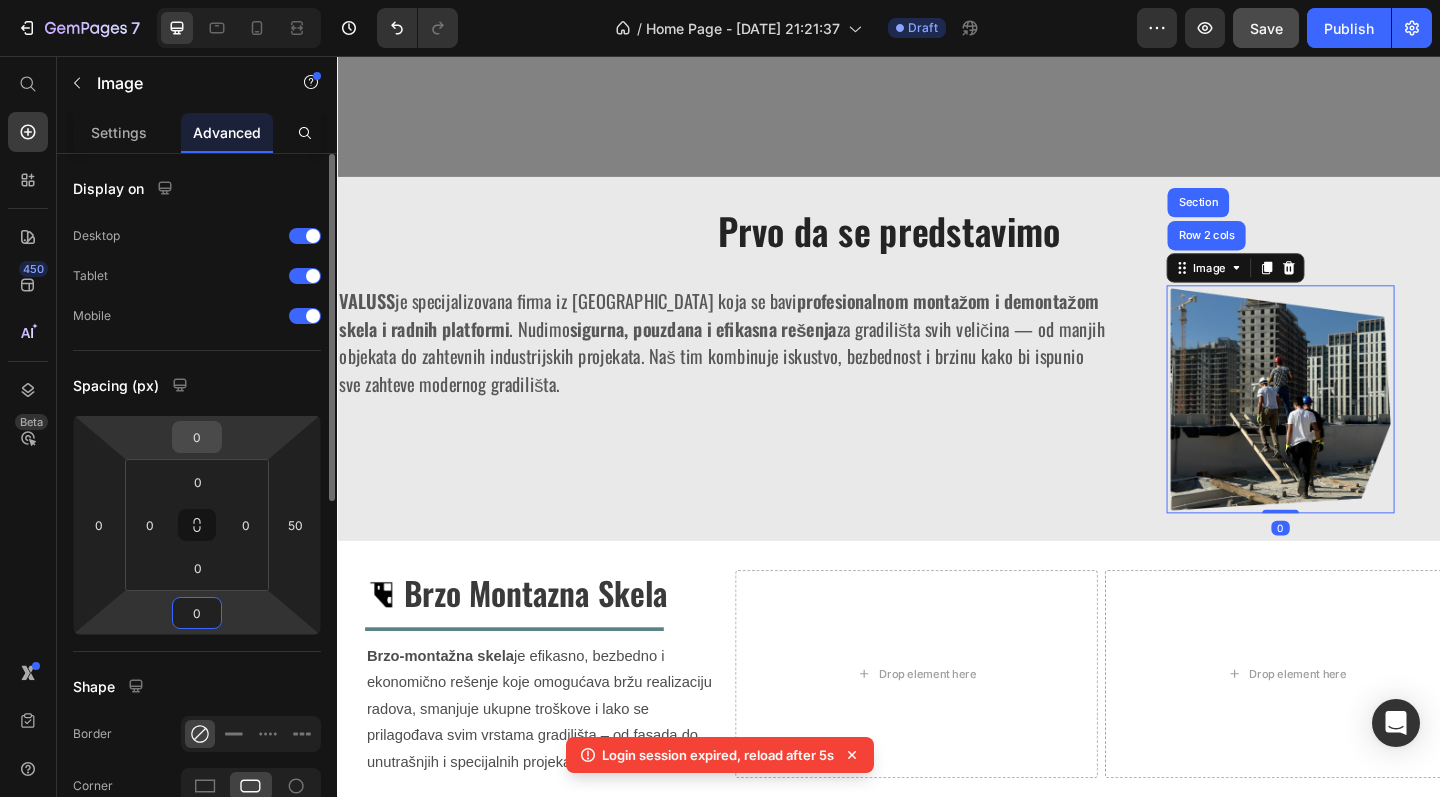 type on "0" 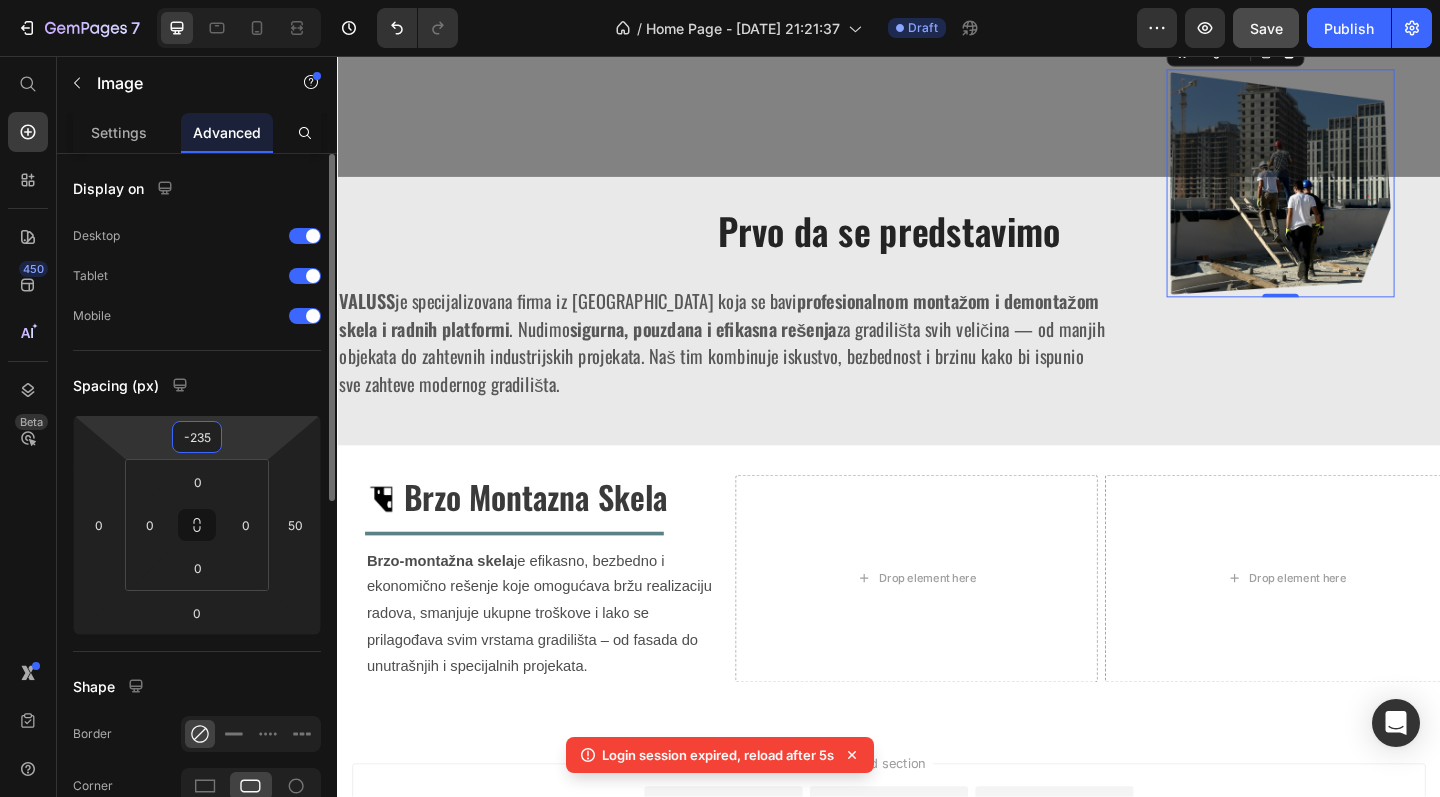 type on "-236" 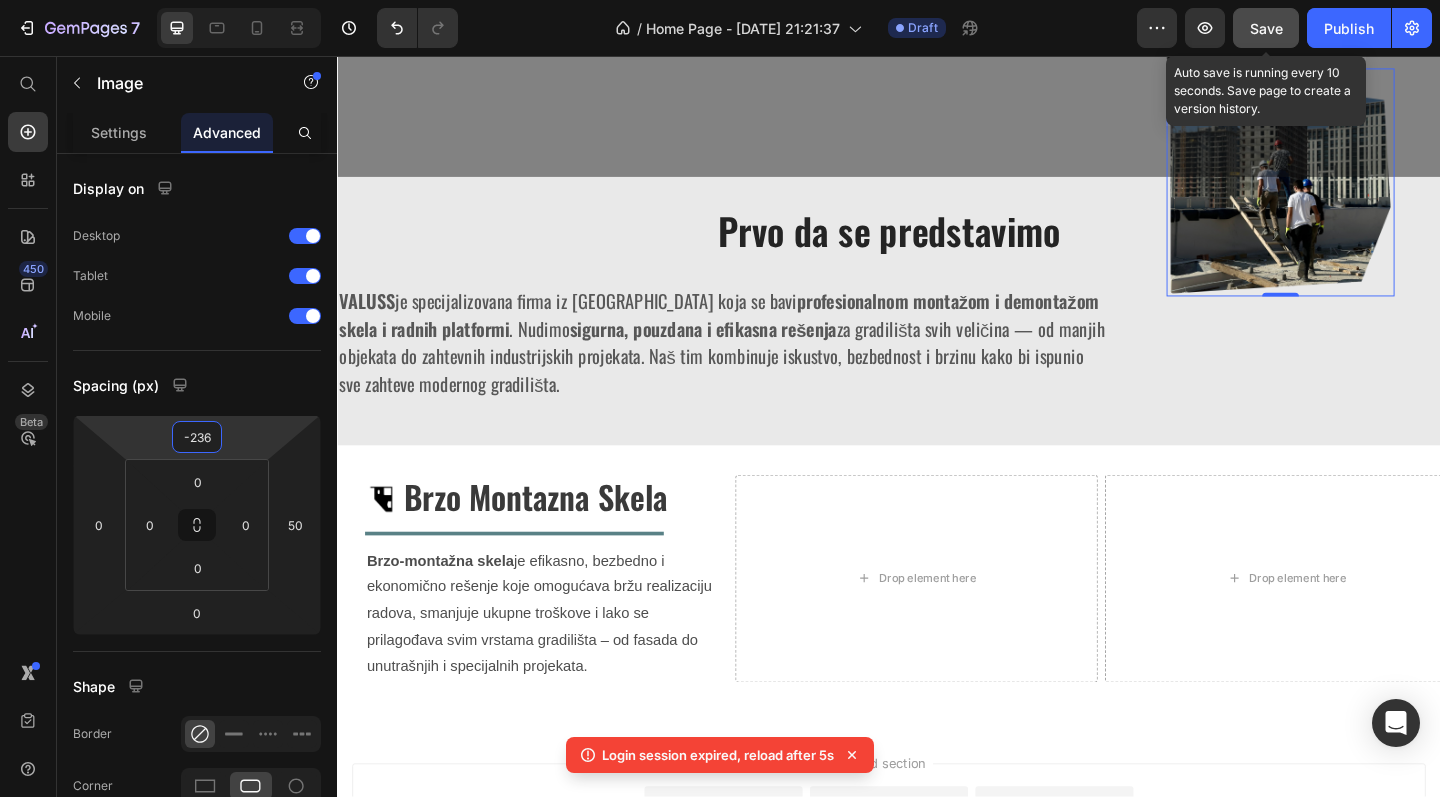 click on "Save" 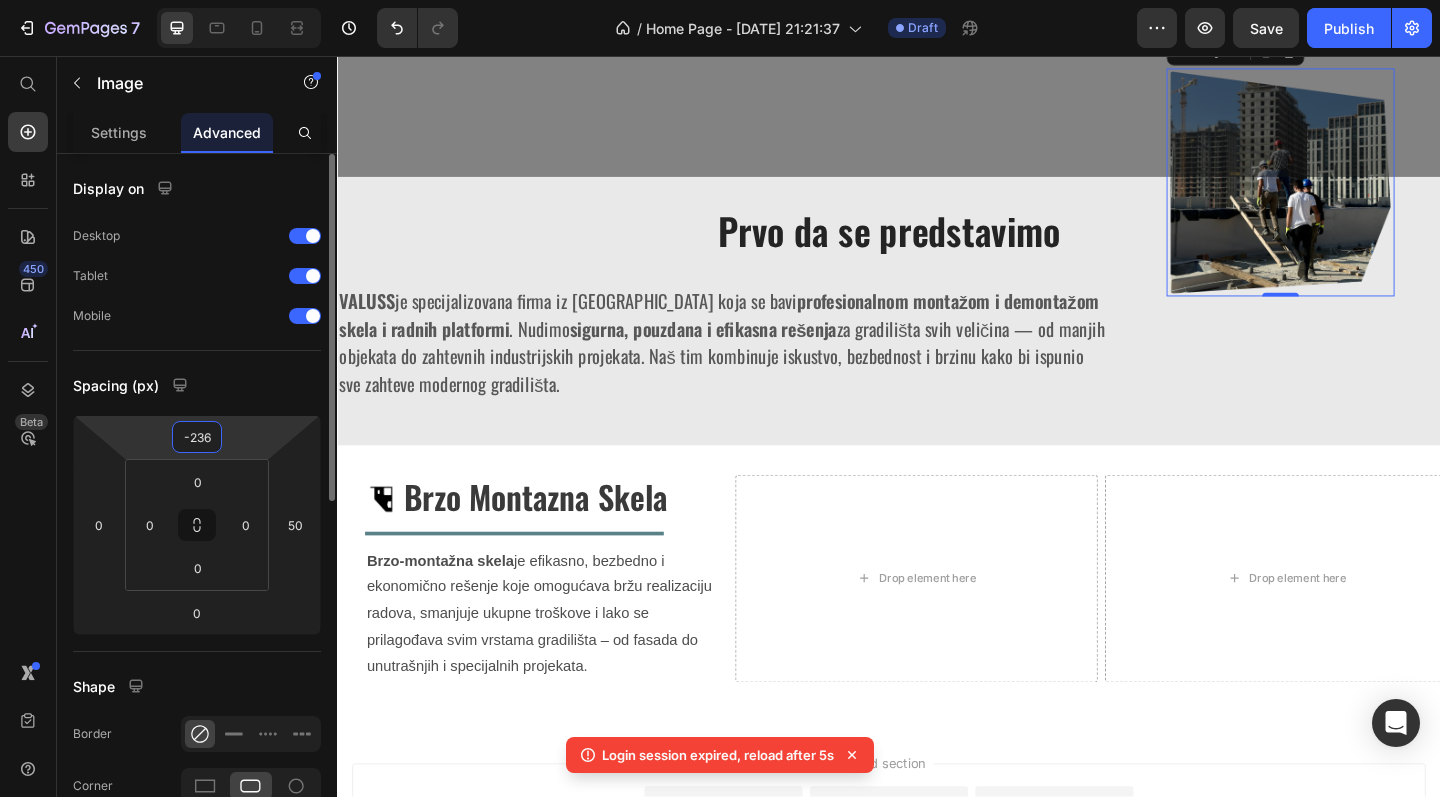 click on "-236" at bounding box center (197, 437) 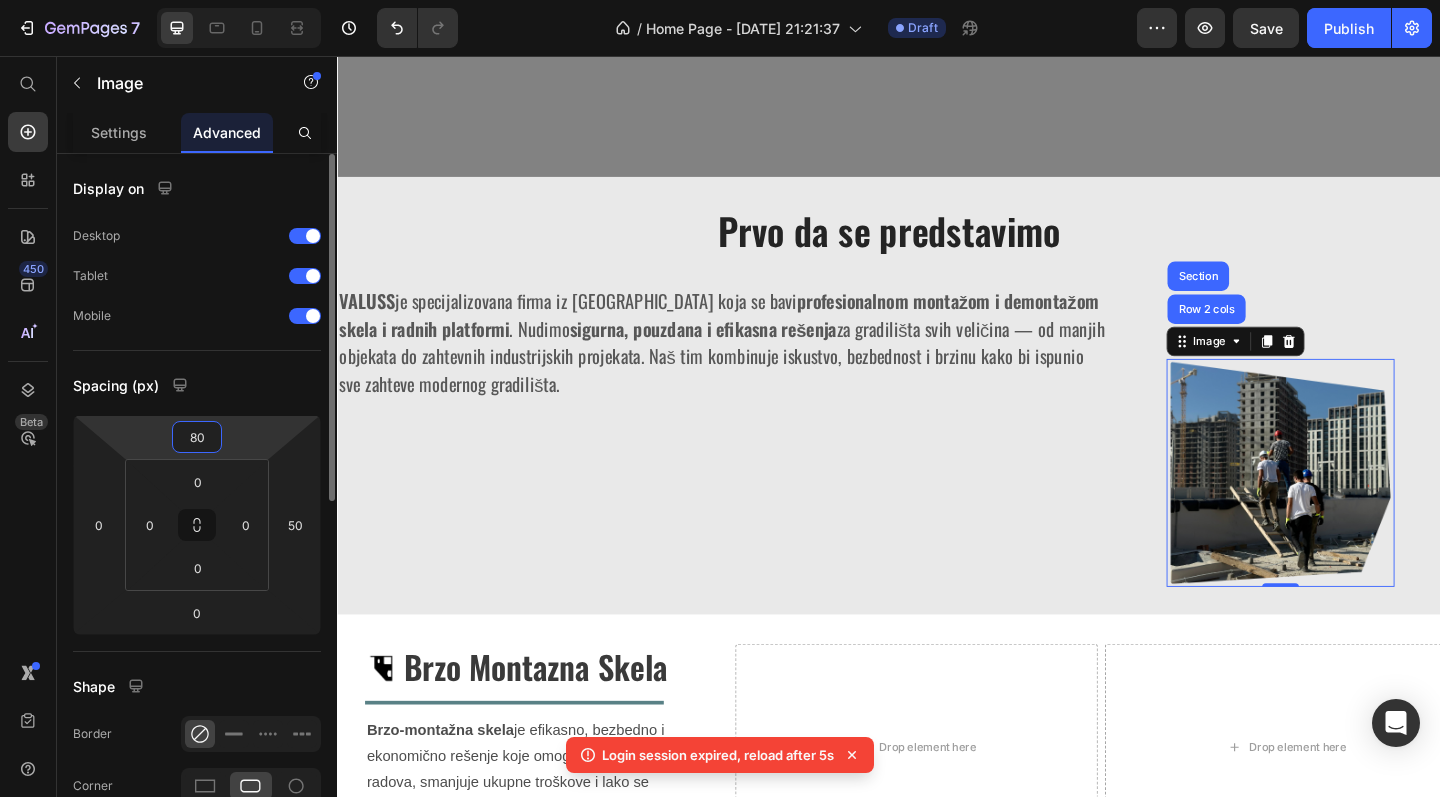 click on "80" at bounding box center (197, 437) 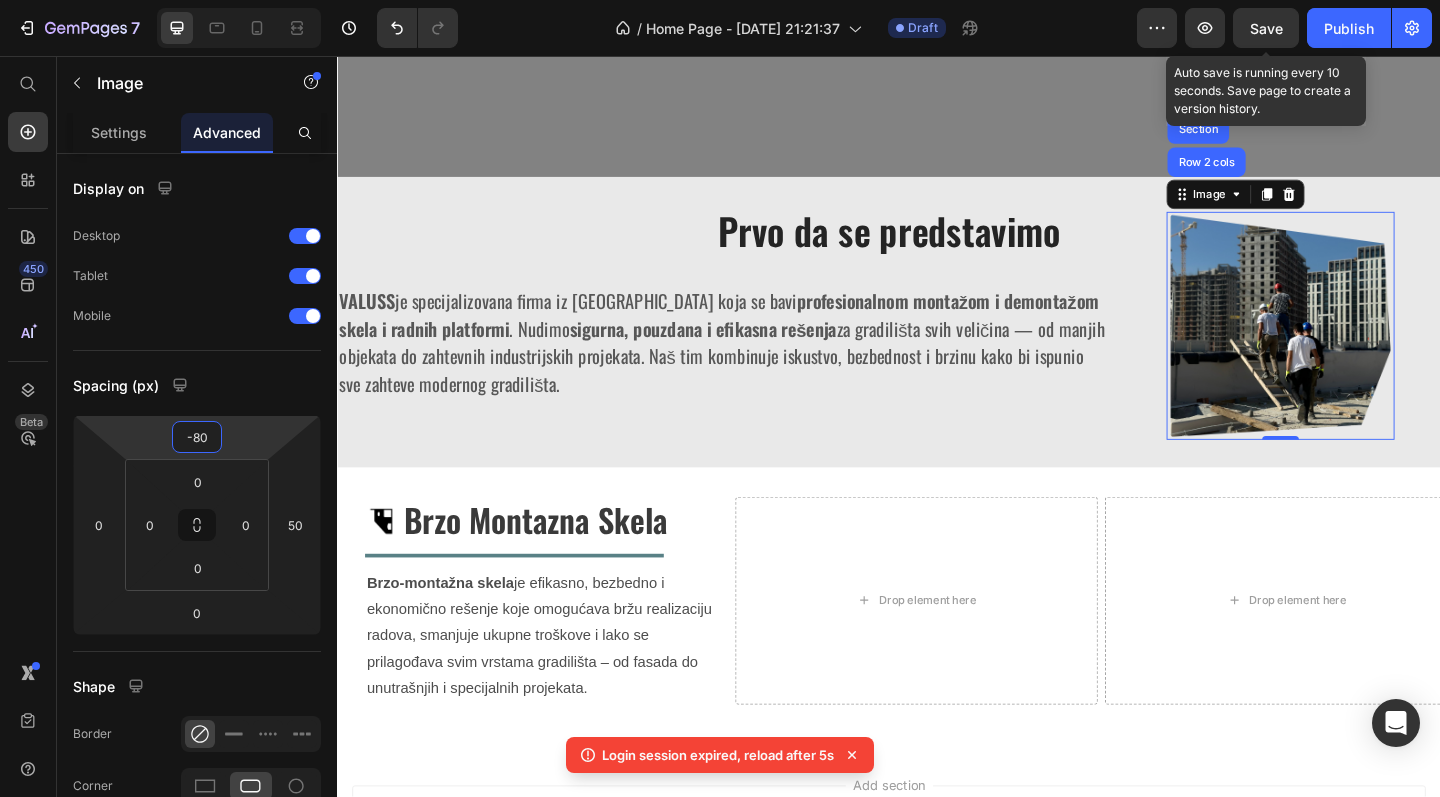 type on "-80" 